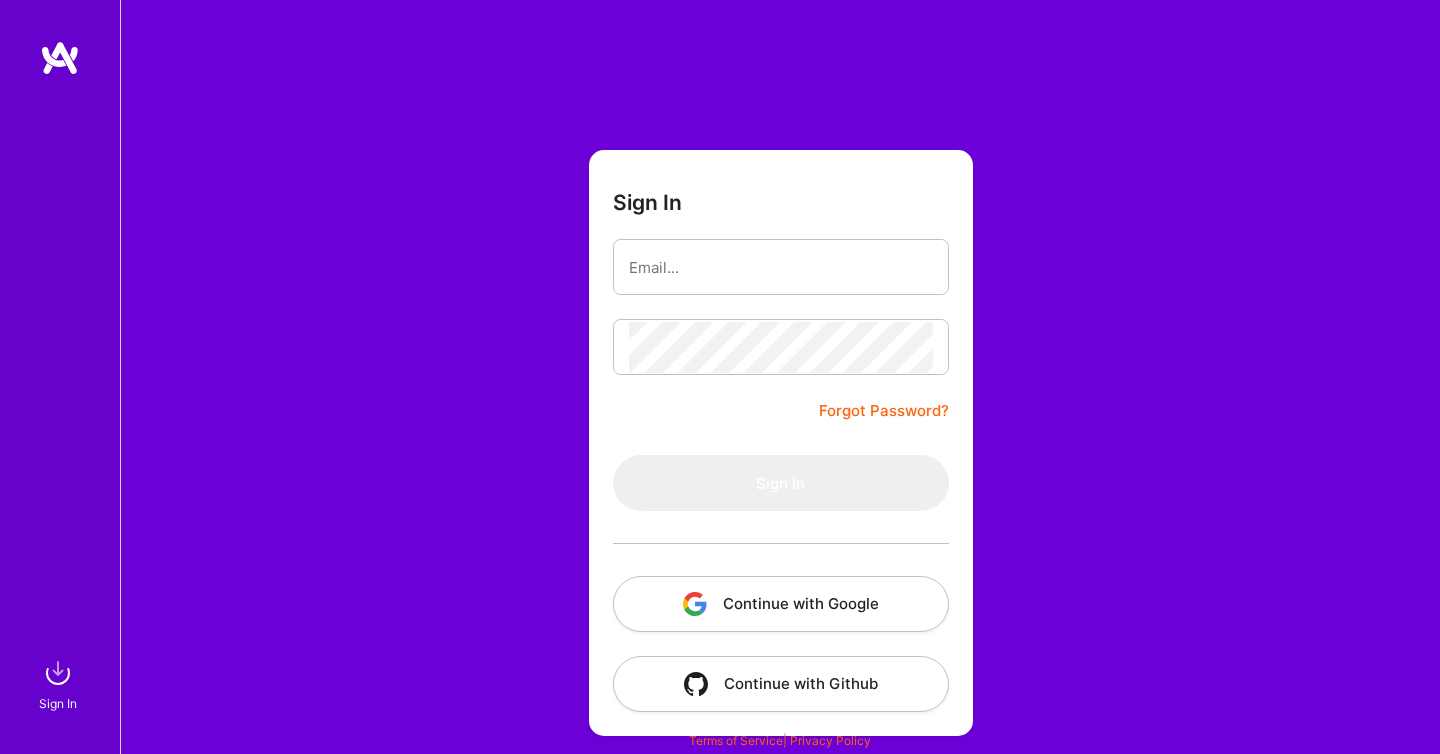 scroll, scrollTop: 0, scrollLeft: 0, axis: both 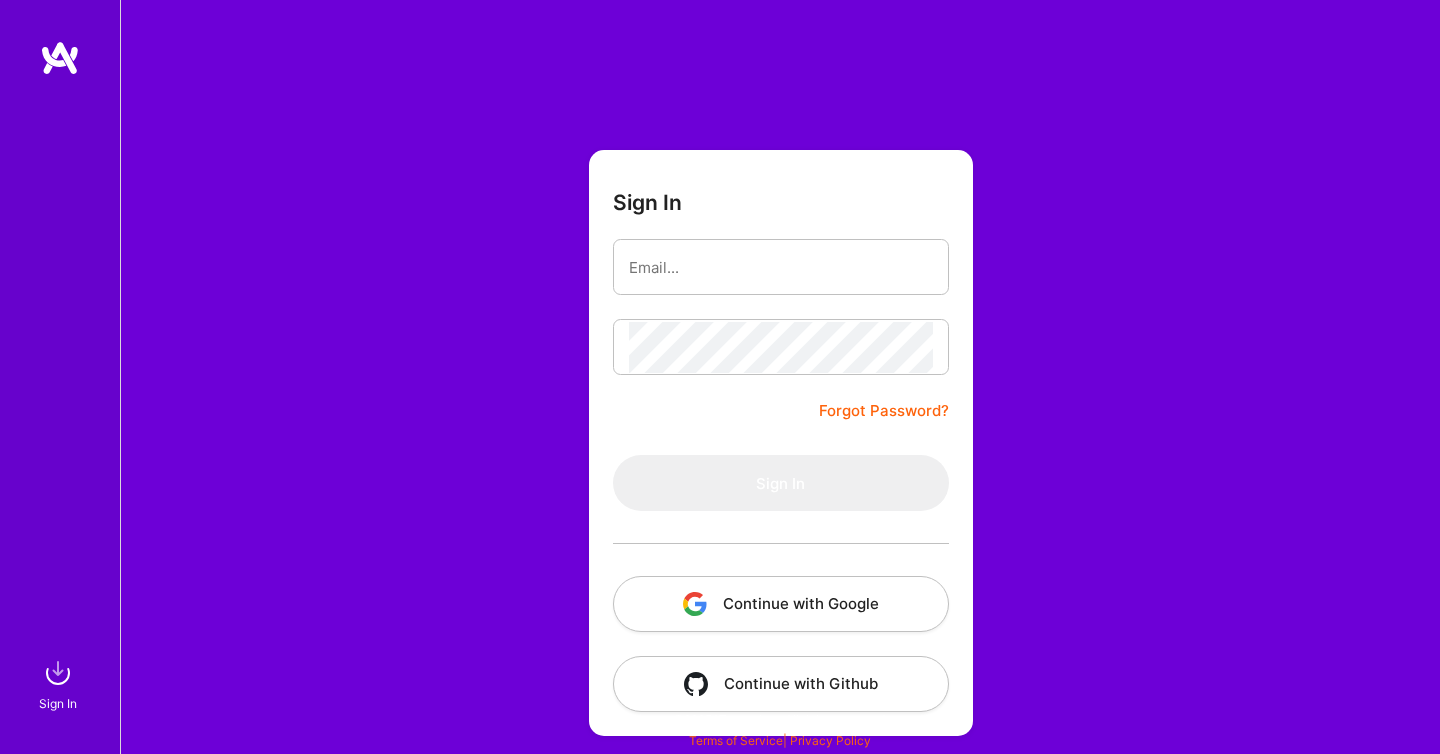 click on "Continue with Google" at bounding box center (781, 604) 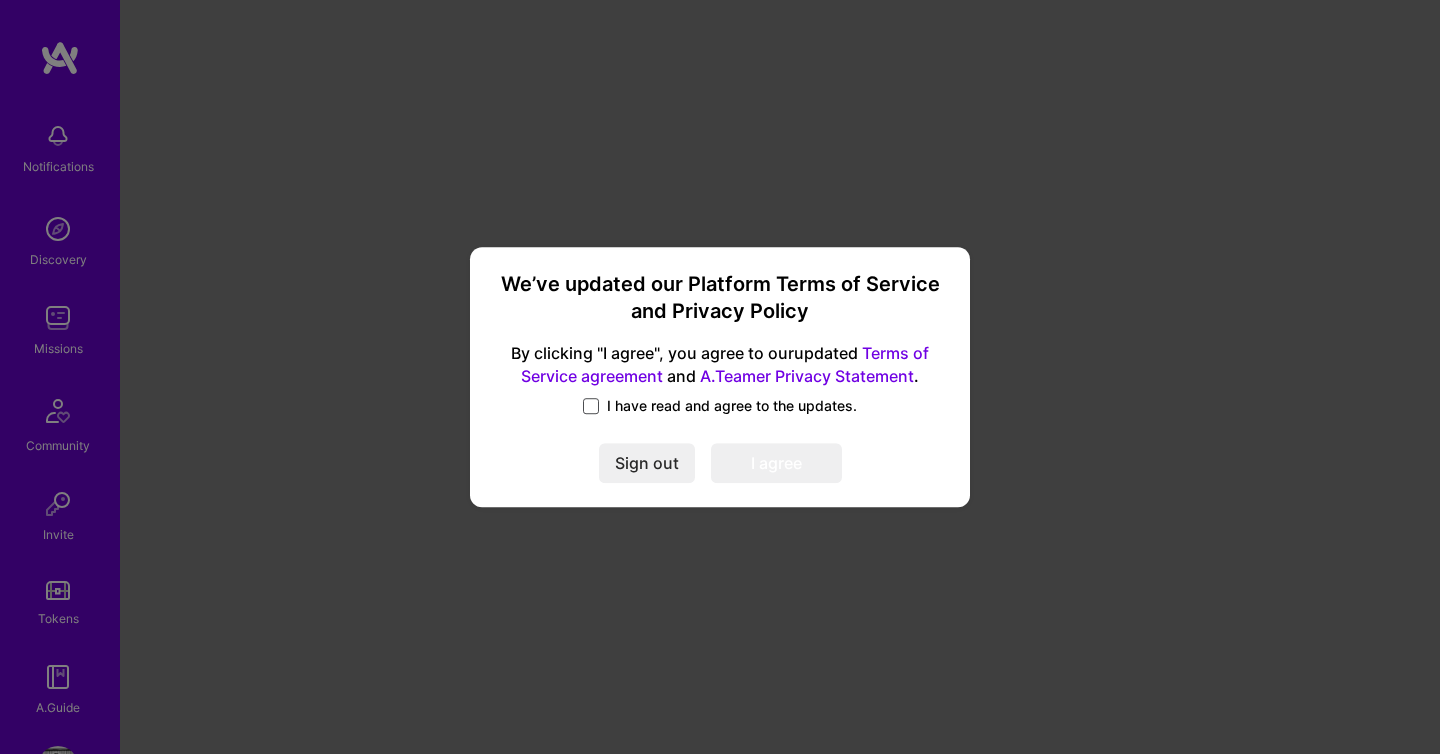 click at bounding box center (591, 406) 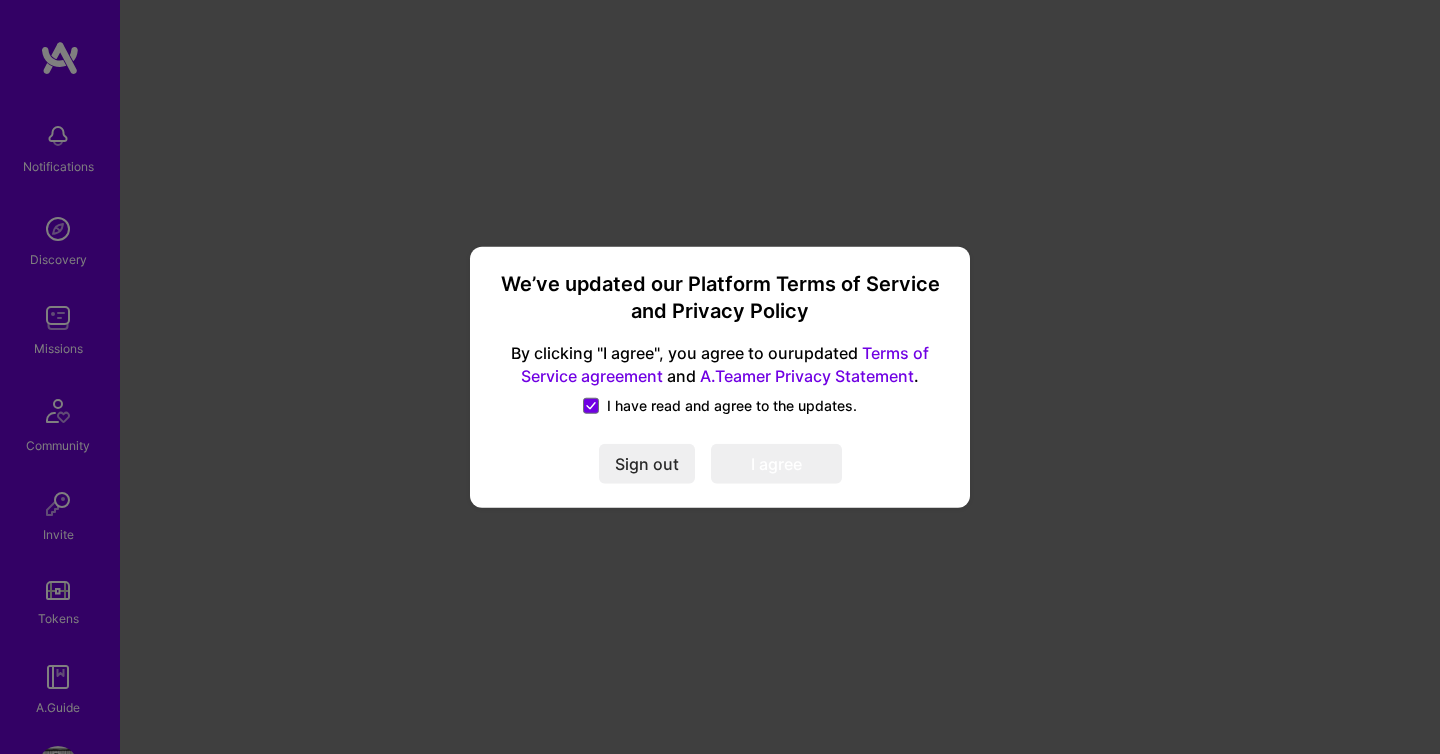 click on "I agree" at bounding box center (776, 463) 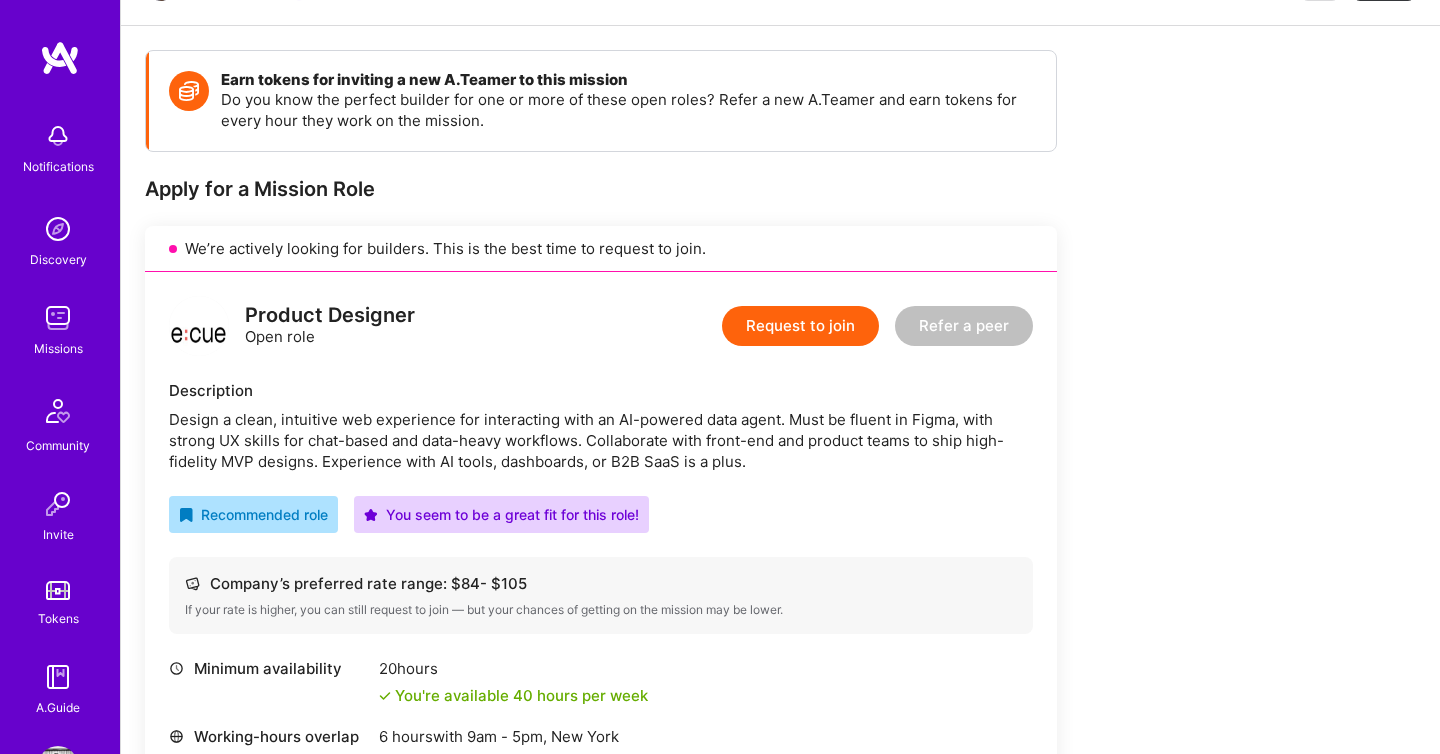 scroll, scrollTop: 238, scrollLeft: 0, axis: vertical 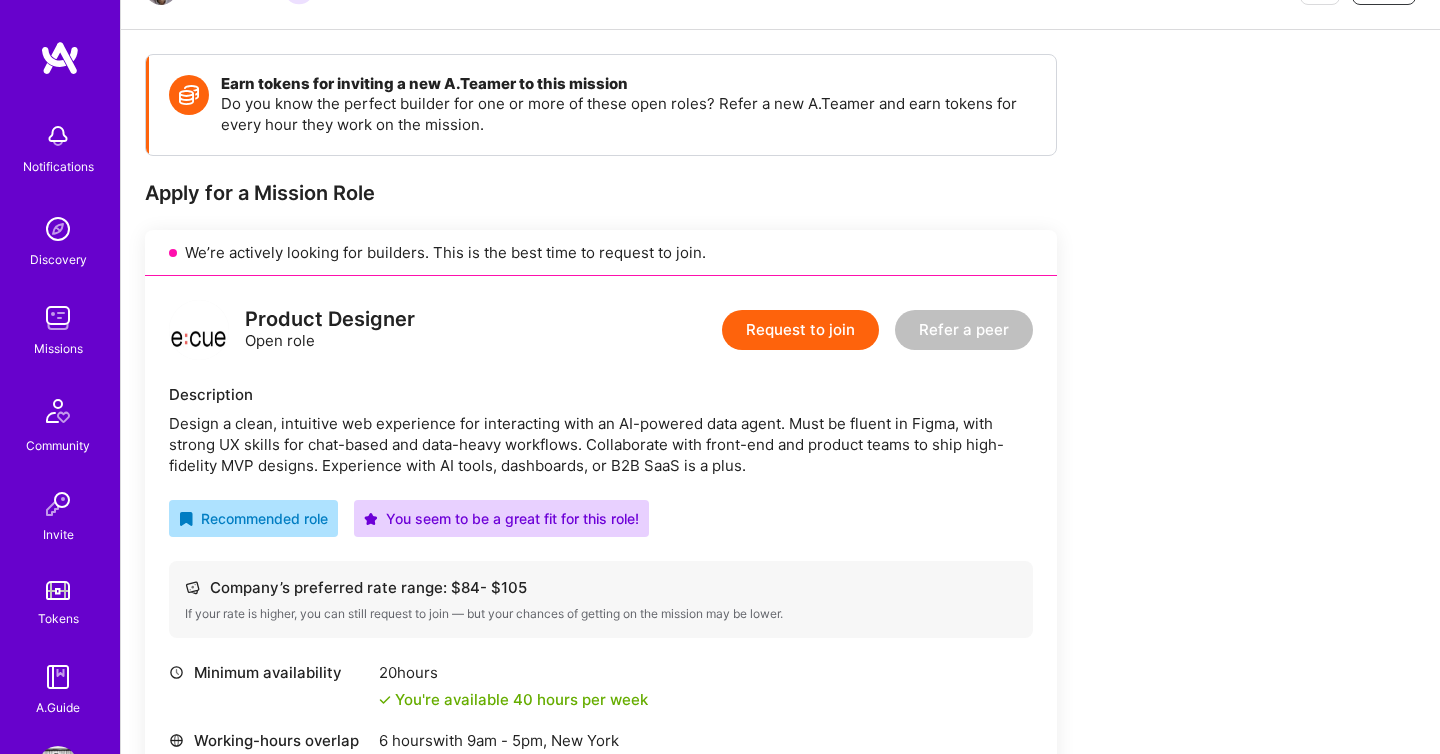 click on "Request to join" at bounding box center [800, 330] 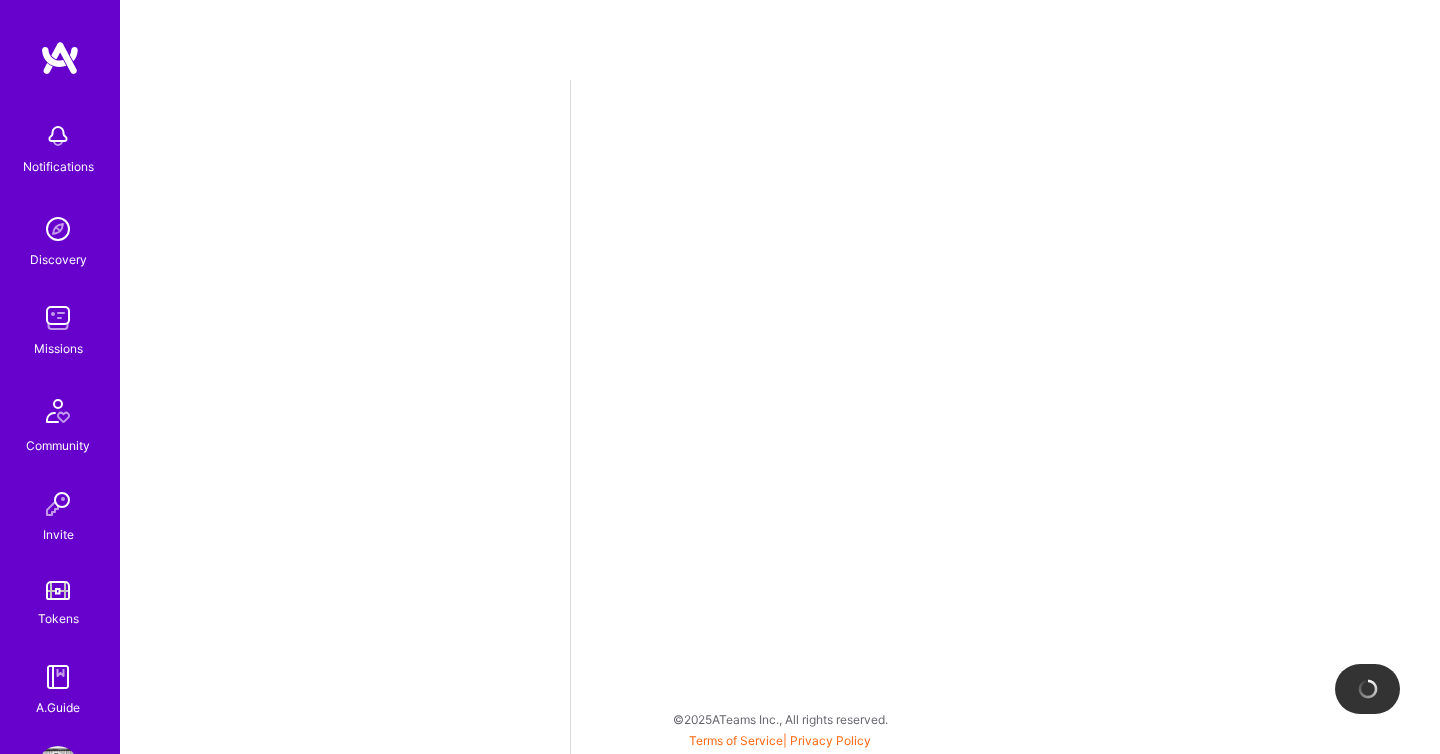 scroll, scrollTop: 0, scrollLeft: 0, axis: both 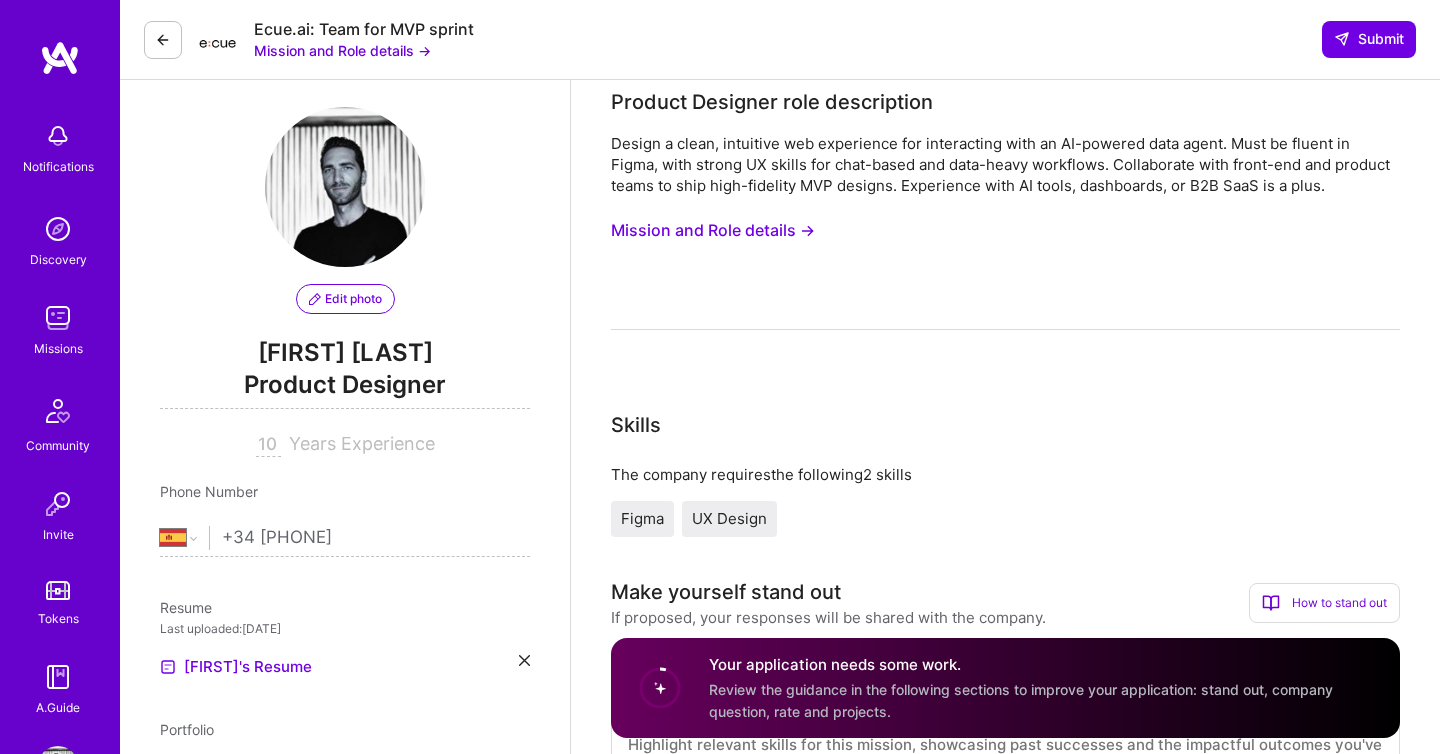 click on "Mission and Role details →" at bounding box center (713, 230) 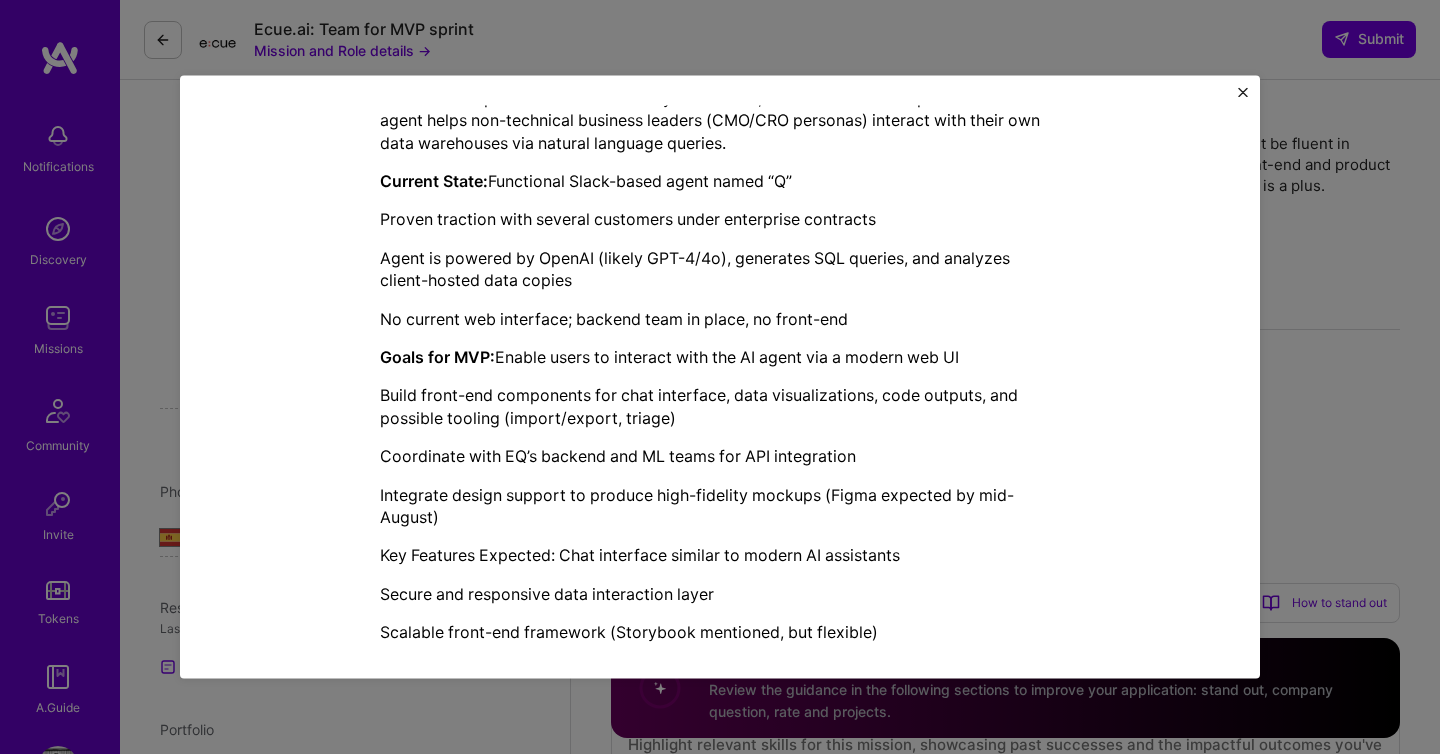 scroll, scrollTop: 541, scrollLeft: 0, axis: vertical 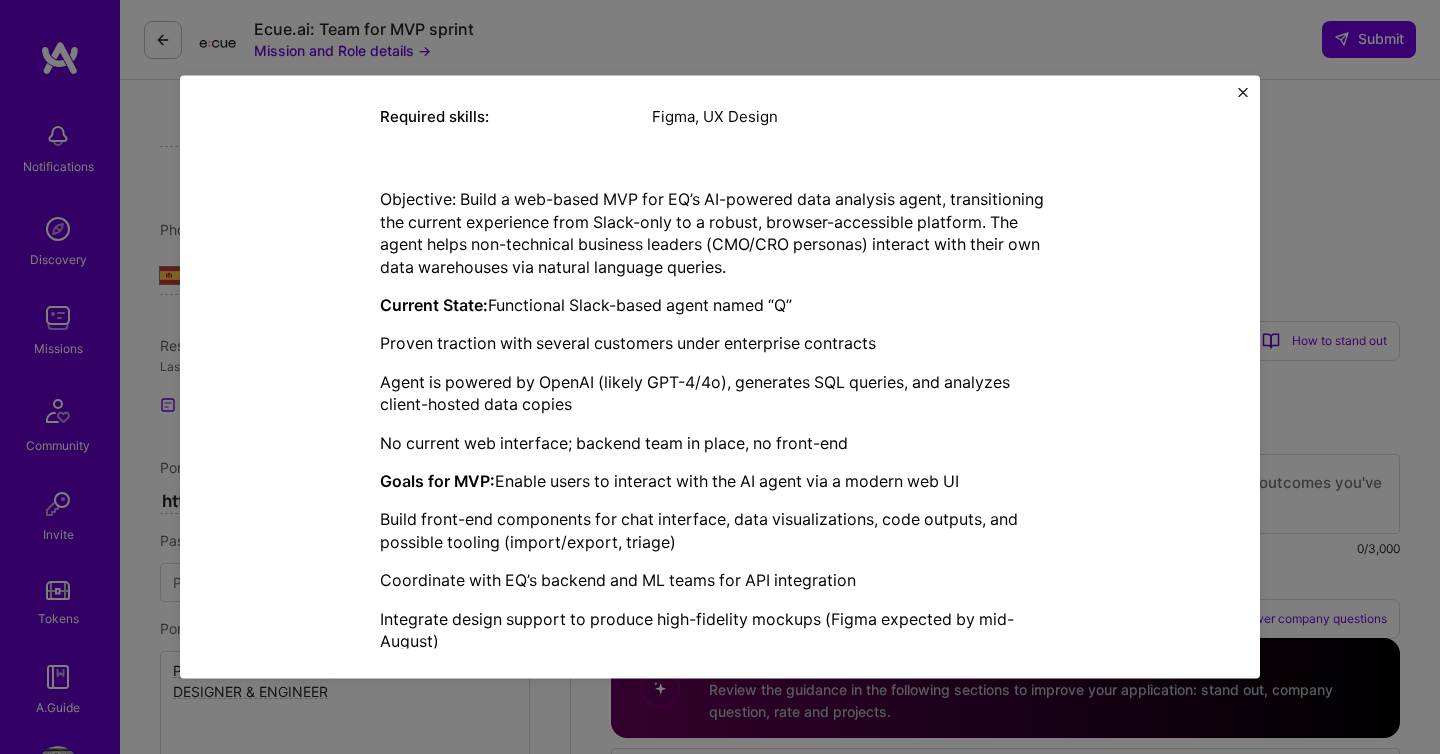 click at bounding box center [1243, 92] 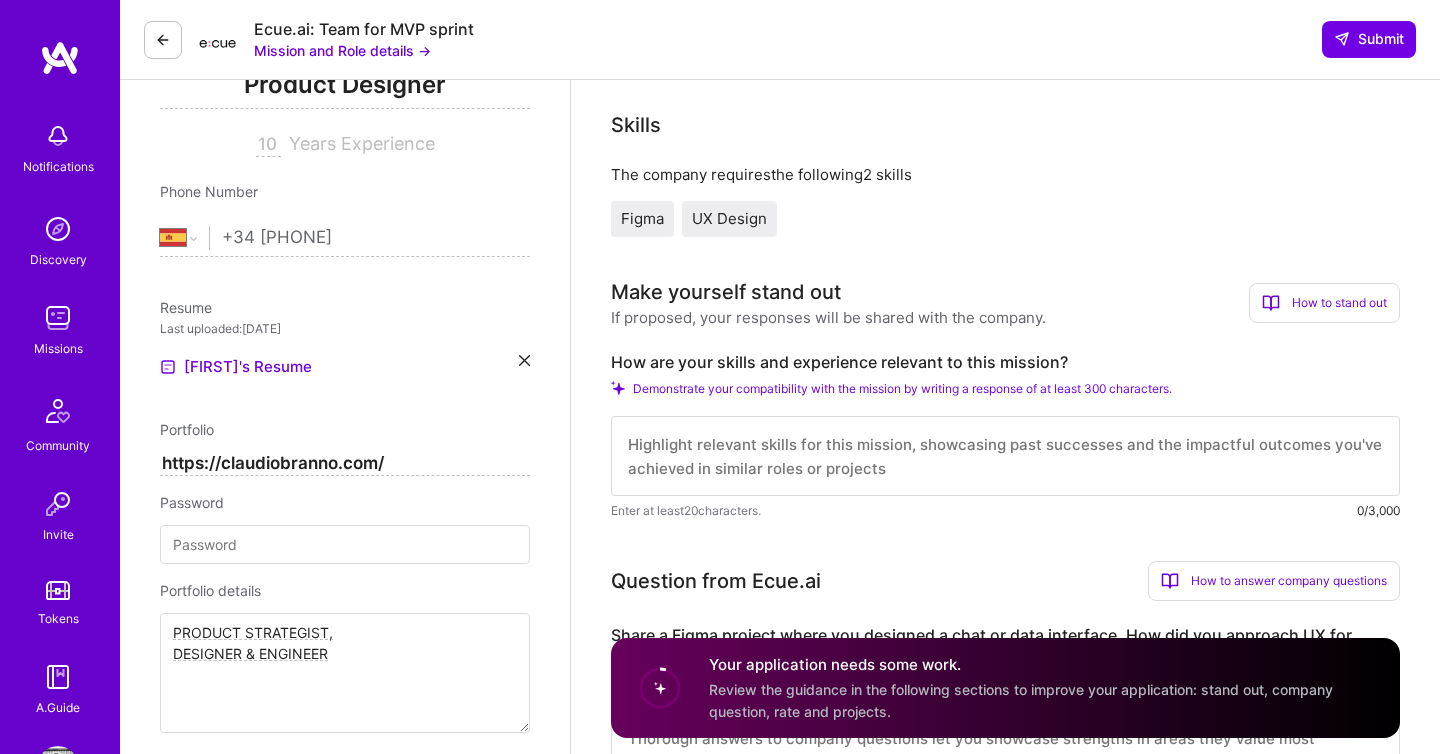 scroll, scrollTop: 402, scrollLeft: 0, axis: vertical 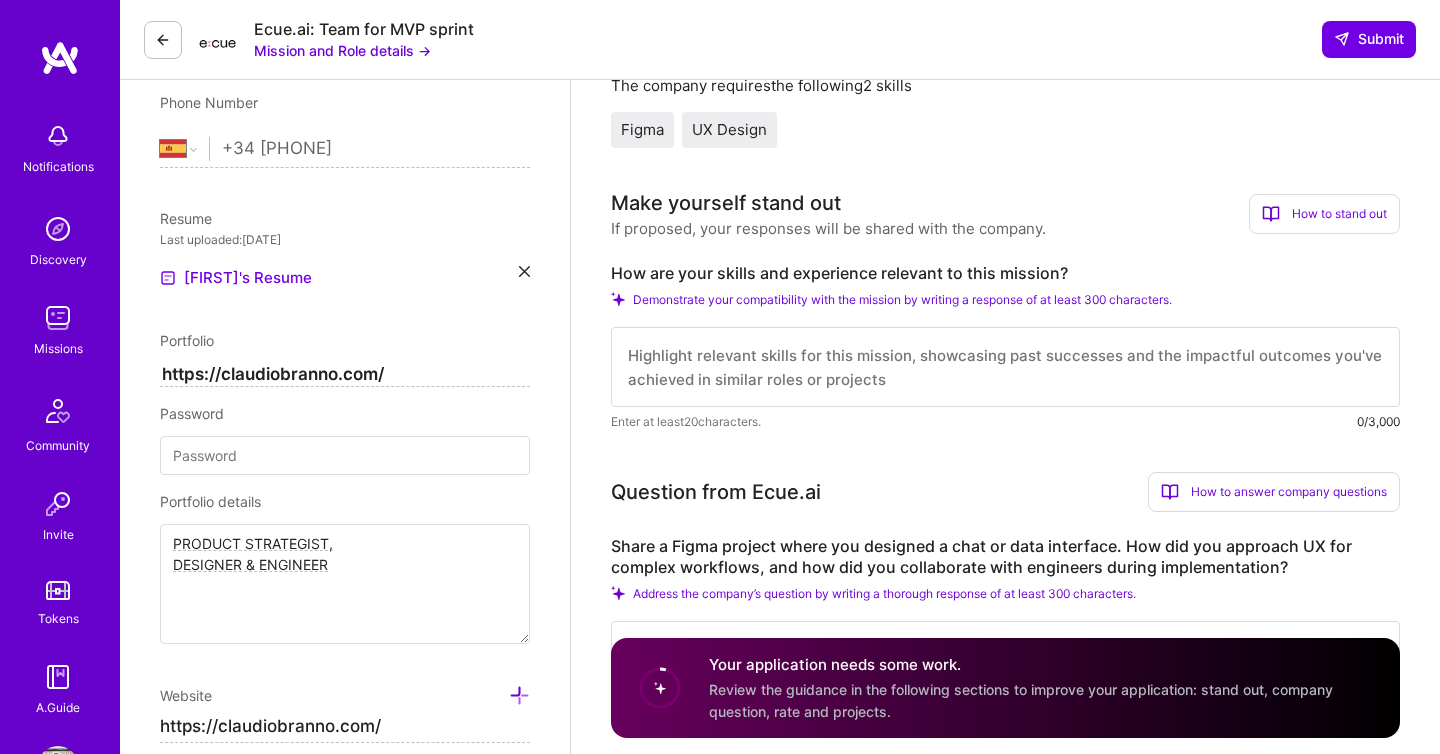 click at bounding box center (1005, 367) 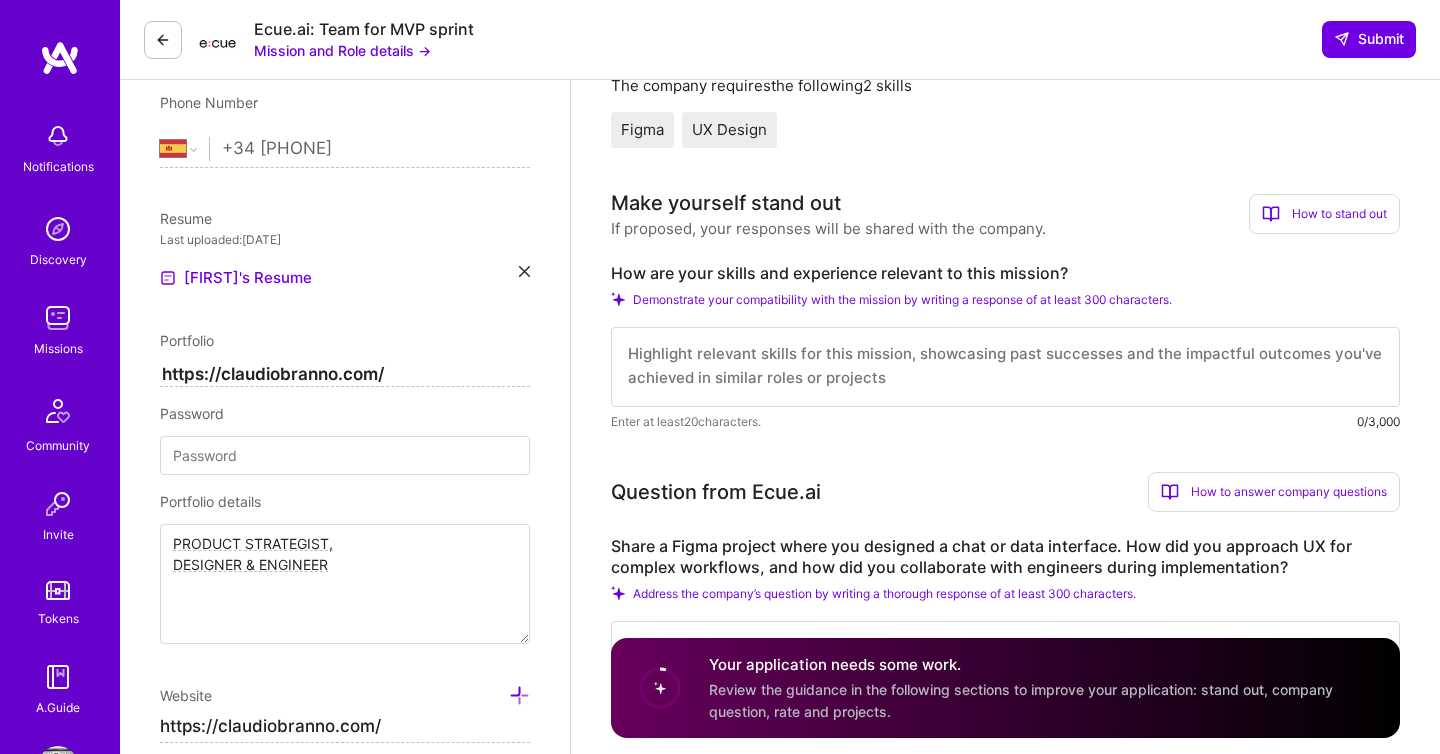 scroll, scrollTop: 0, scrollLeft: 0, axis: both 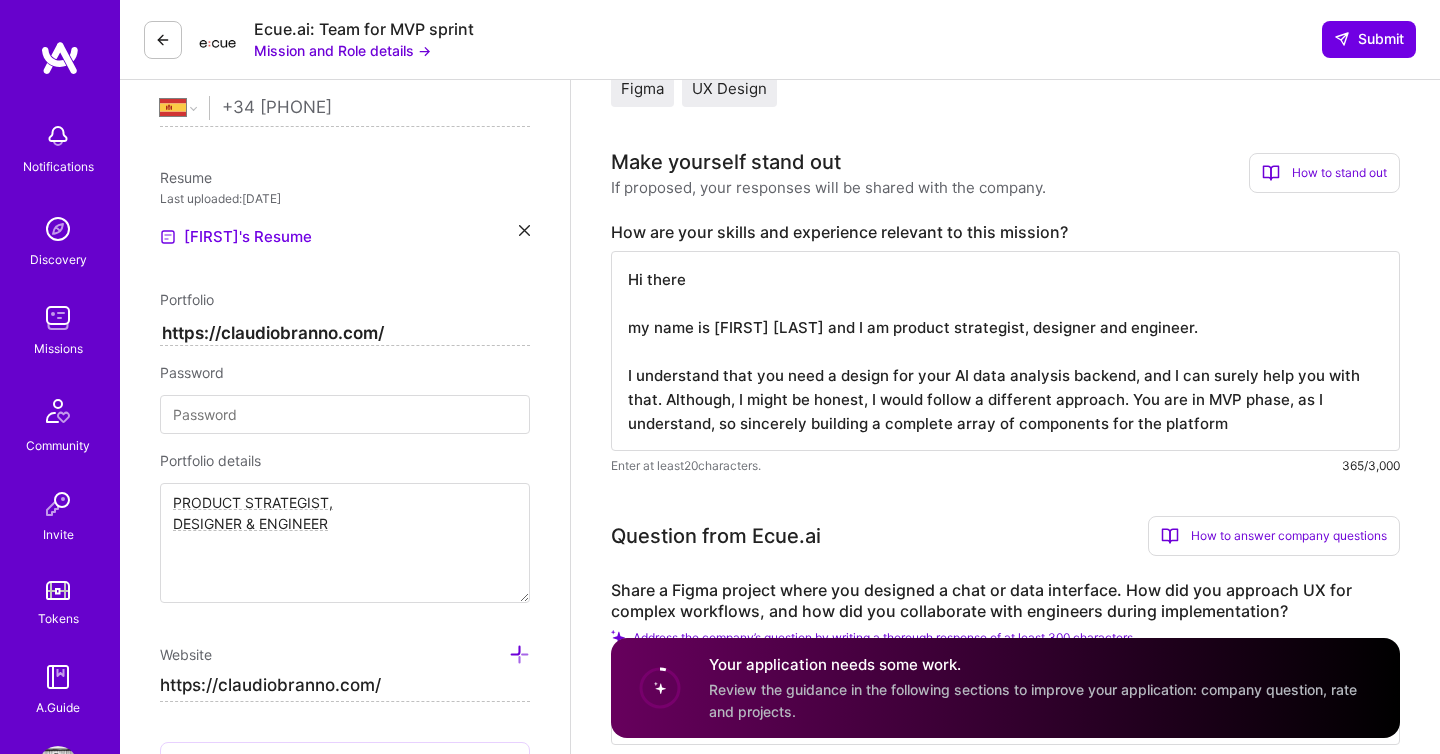 click on "Hi there
my name is [FIRST] [LAST] and I am product strategist, designer and engineer.
I understand that you need a design for your AI data analysis backend, and I can surely help you with that. Although, I might be honest, I would follow a different approach. You are in MVP phase, as I understand, so sincerely building a complete array of components for the platform" at bounding box center [1005, 351] 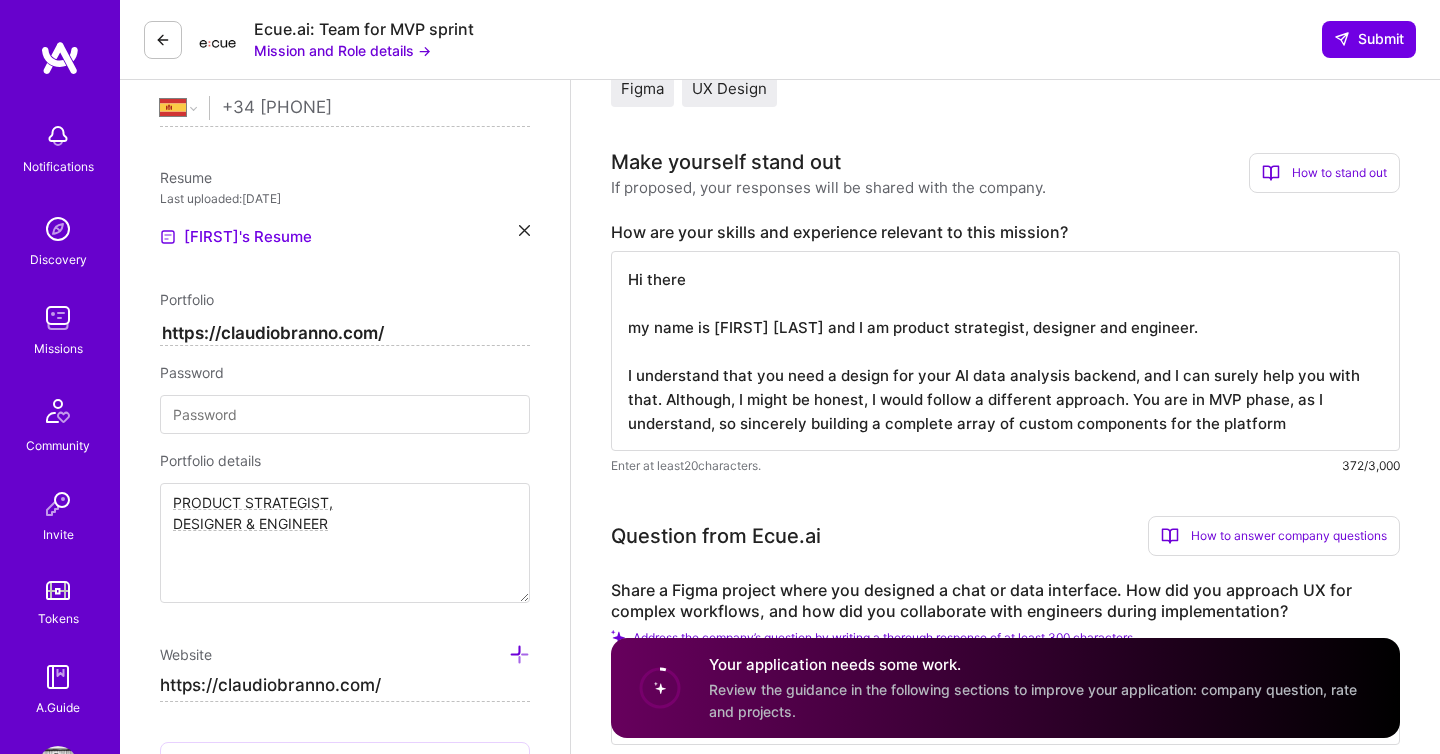click on "Hi there
my name is [FIRST] [LAST] and I am product strategist, designer and engineer.
I understand that you need a design for your AI data analysis backend, and I can surely help you with that. Although, I might be honest, I would follow a different approach. You are in MVP phase, as I understand, so sincerely building a complete array of custom components for the platform" at bounding box center [1005, 351] 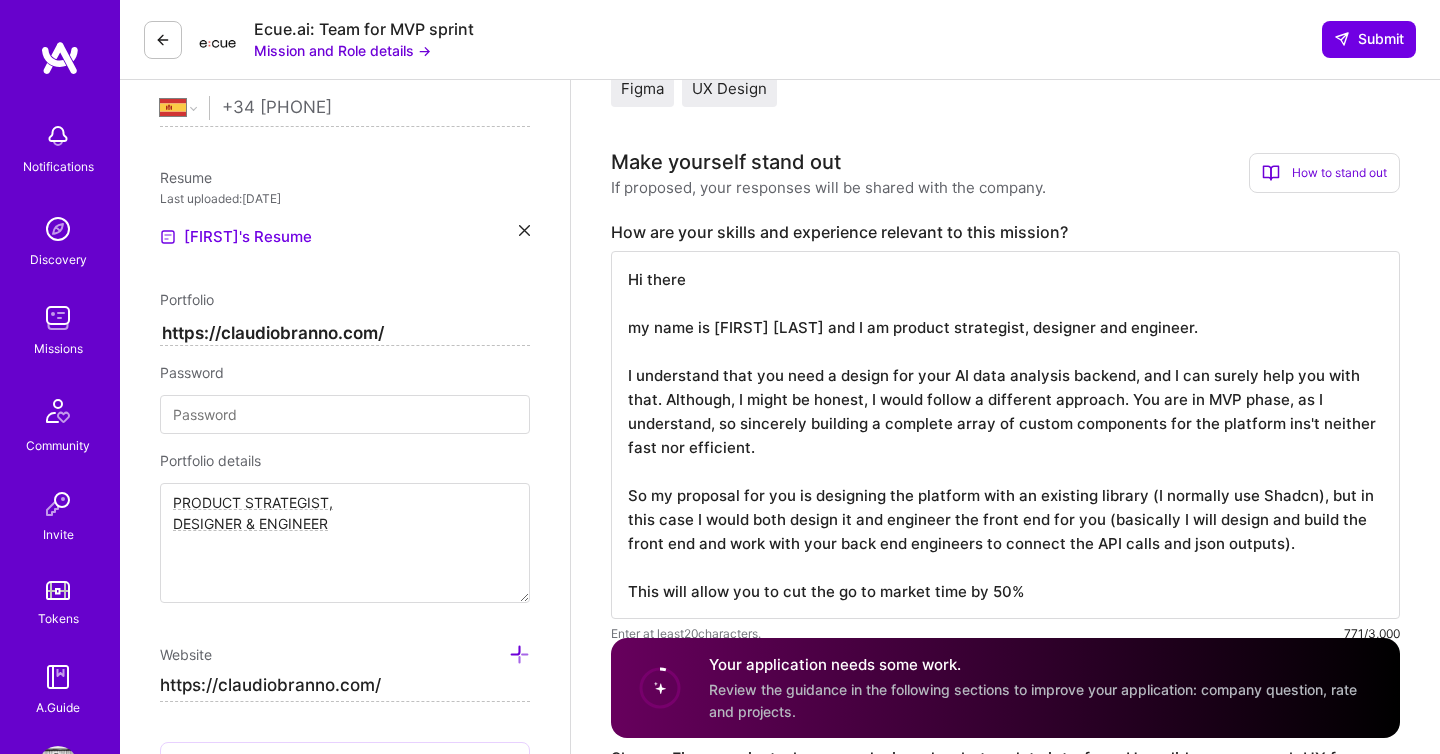 scroll, scrollTop: 2, scrollLeft: 0, axis: vertical 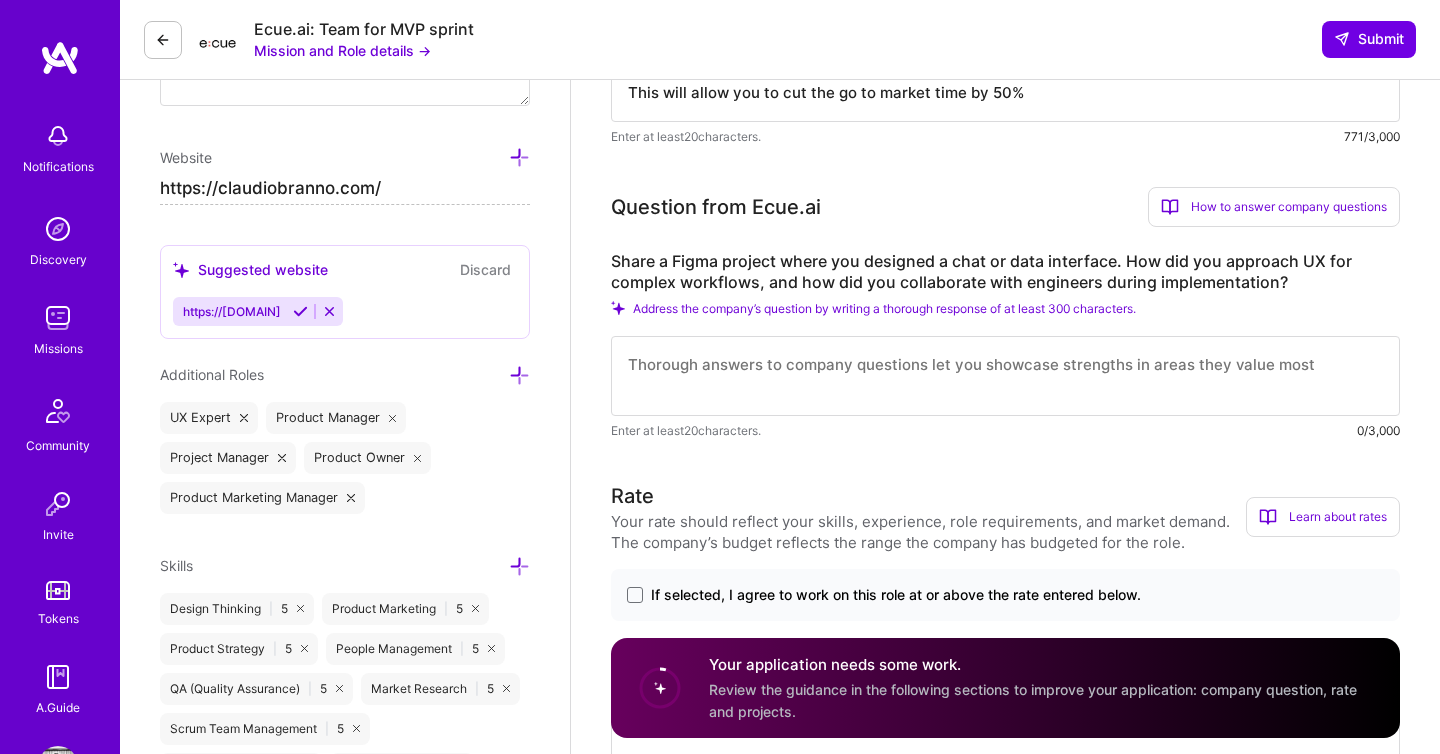 type on "Hi there
my name is [FIRST] [LAST] and I am product strategist, designer and engineer.
I understand that you need a design for your AI data analysis backend, and I can surely help you with that. Although, I might be honest, I would follow a different approach. You are in MVP phase, as I understand, so sincerely building a complete array of custom components for the platform ins't neither fast nor efficient.
So my proposal for you is designing the platform with an existing library (I normally use Shadcn), but in this case I would both design it and engineer the front end for you (basically I will design and build the front end and work with your back end engineers to connect the API calls and json outputs).
This will allow you to cut the go to market time by 50%" 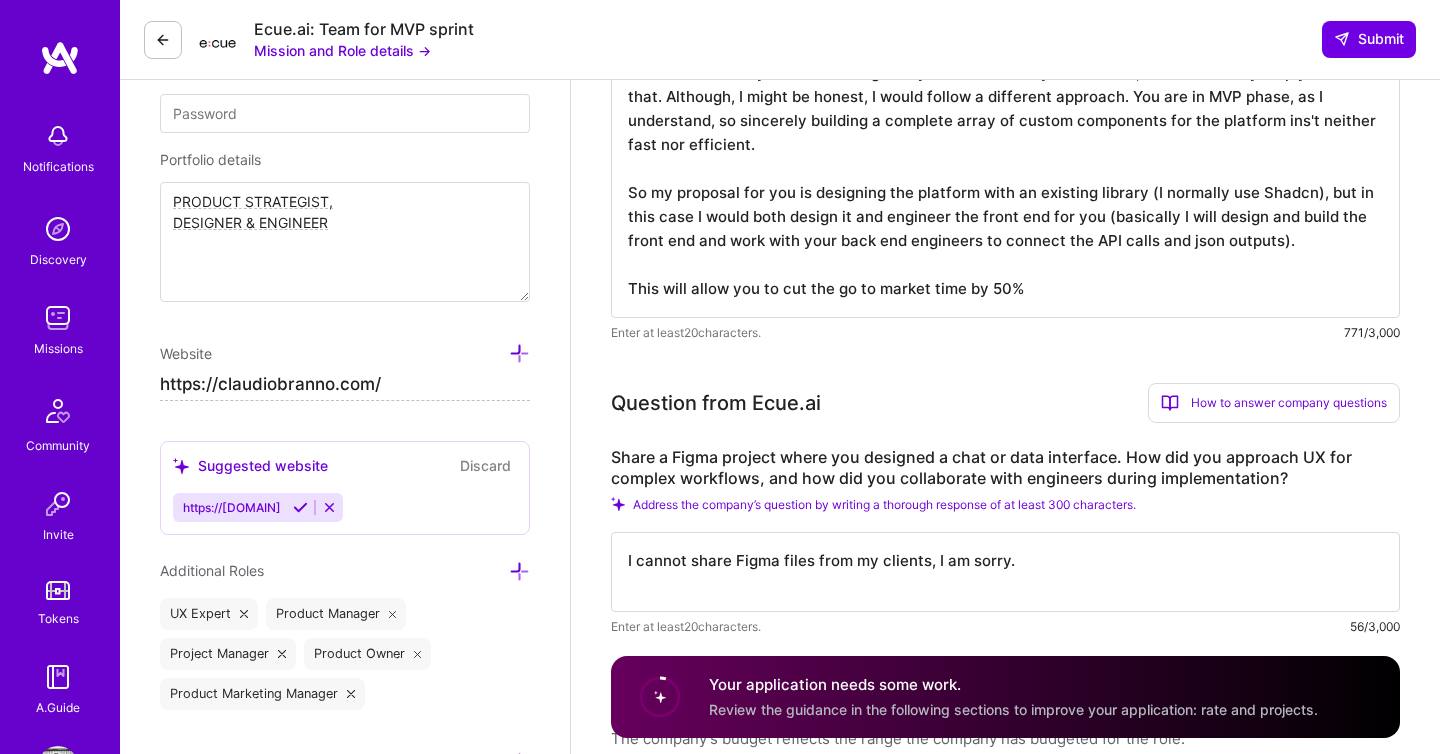 scroll, scrollTop: 742, scrollLeft: 0, axis: vertical 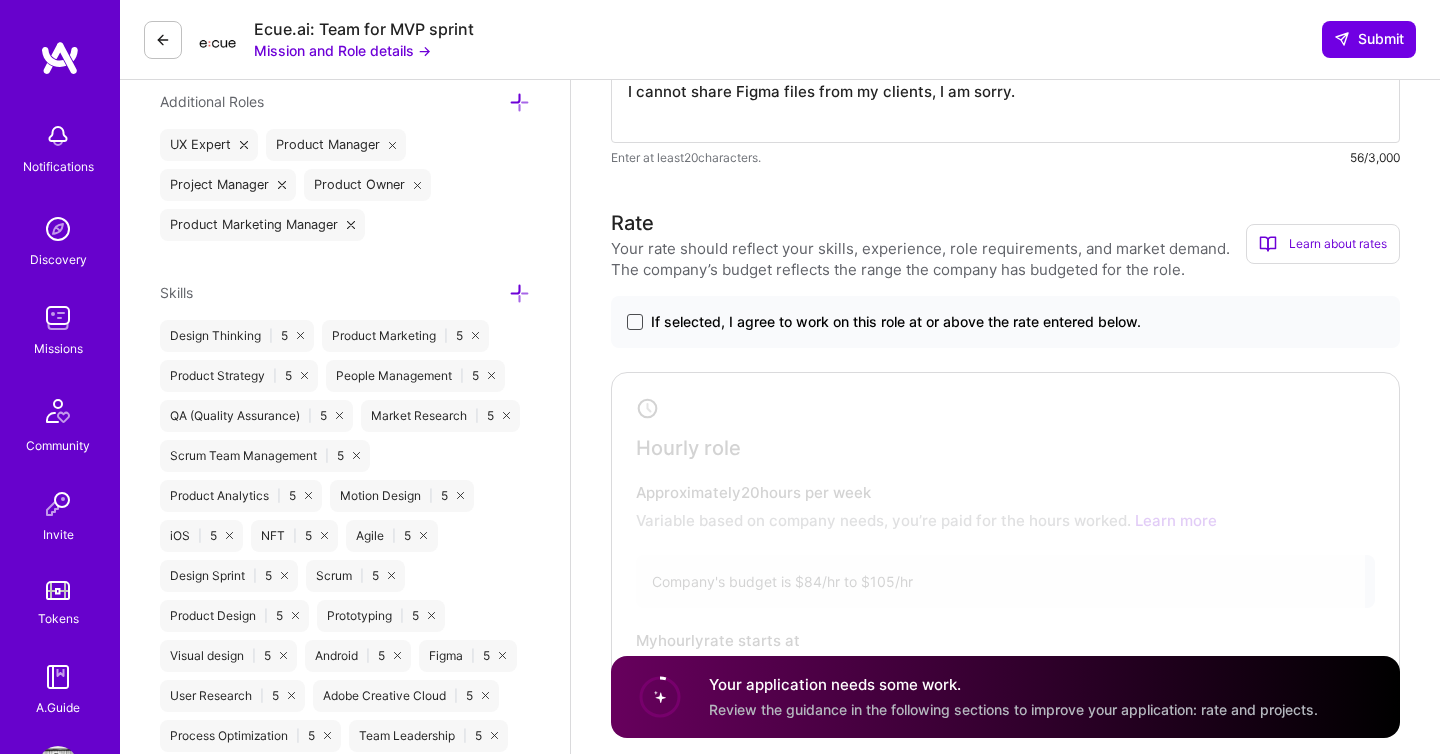 type on "I cannot share Figma files from my clients, I am sorry." 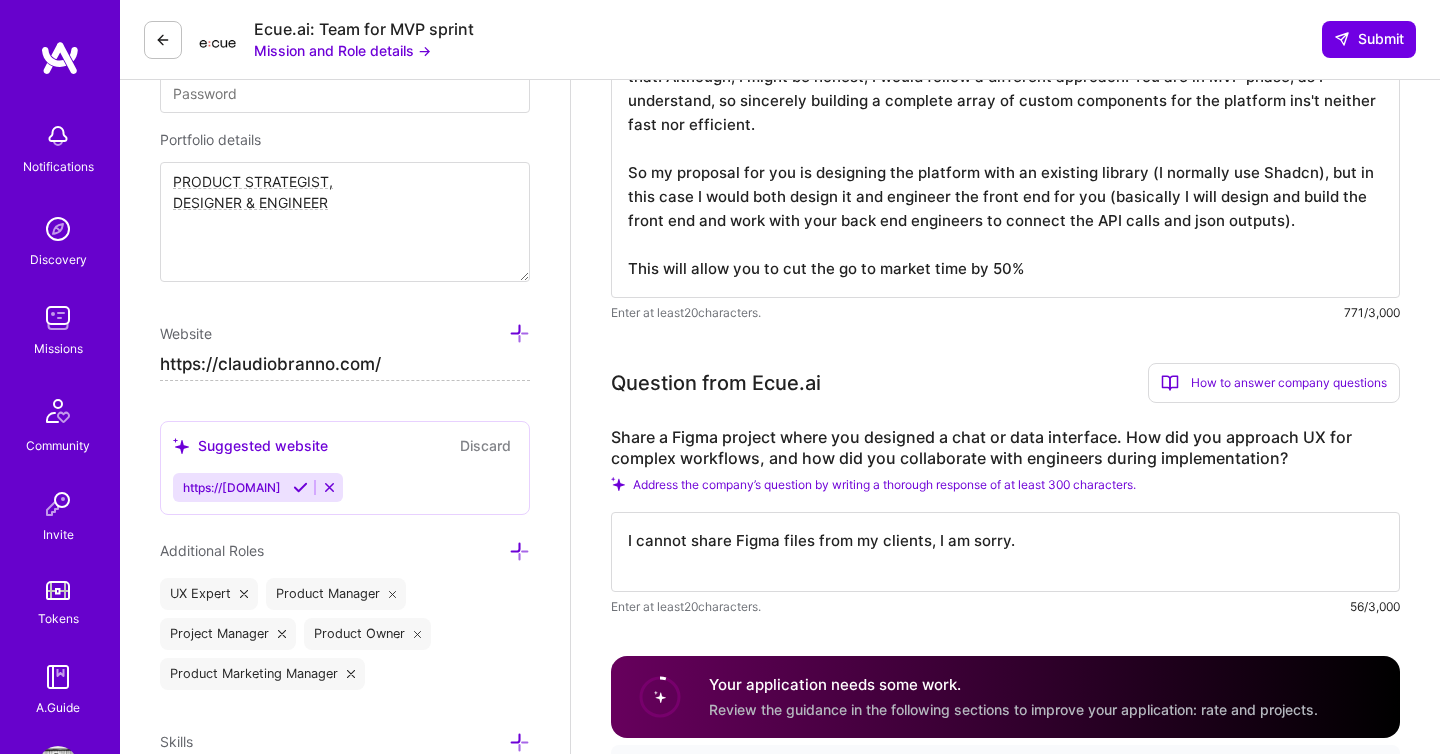 scroll, scrollTop: 656, scrollLeft: 0, axis: vertical 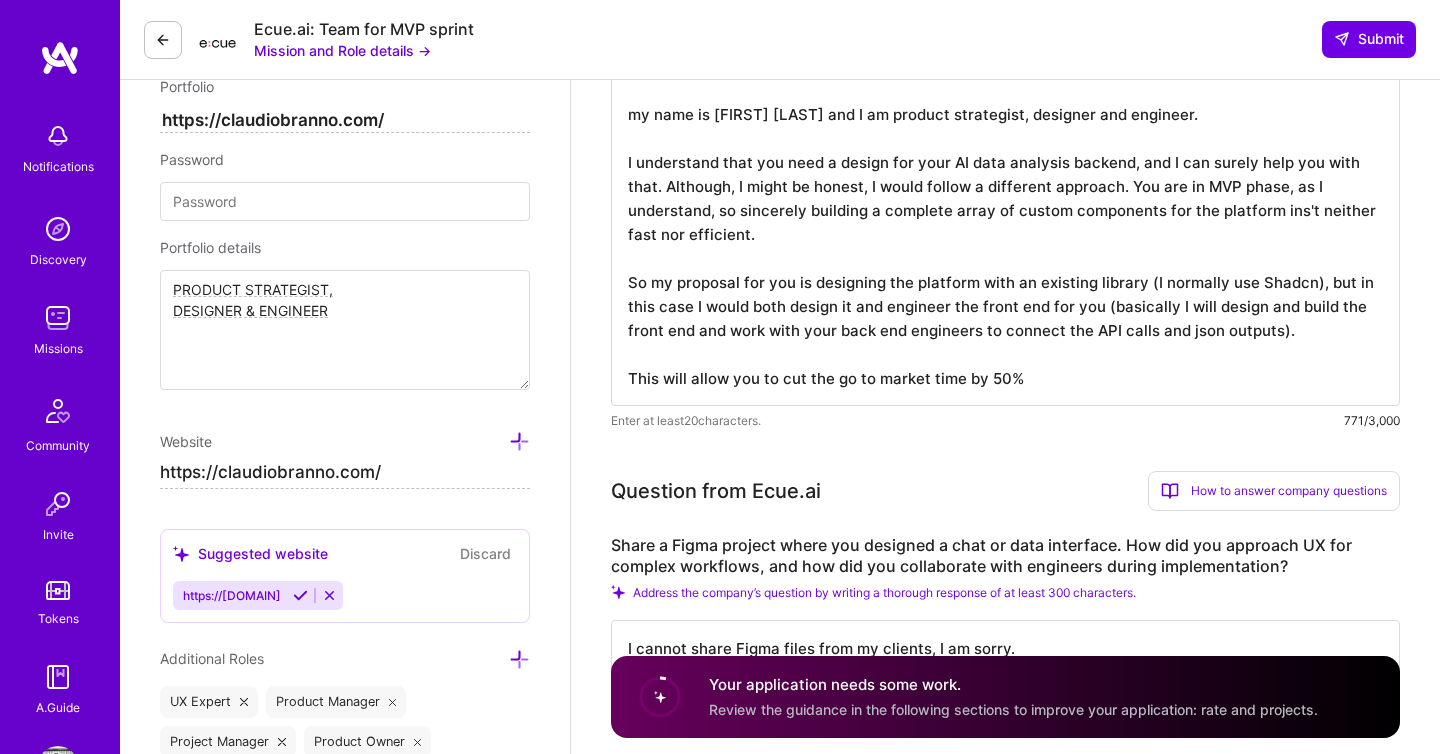 click on "Hi there
my name is [FIRST] [LAST] and I am product strategist, designer and engineer.
I understand that you need a design for your AI data analysis backend, and I can surely help you with that. Although, I might be honest, I would follow a different approach. You are in MVP phase, as I understand, so sincerely building a complete array of custom components for the platform ins't neither fast nor efficient.
So my proposal for you is designing the platform with an existing library (I normally use Shadcn), but in this case I would both design it and engineer the front end for you (basically I will design and build the front end and work with your back end engineers to connect the API calls and json outputs).
This will allow you to cut the go to market time by 50%" at bounding box center (1005, 222) 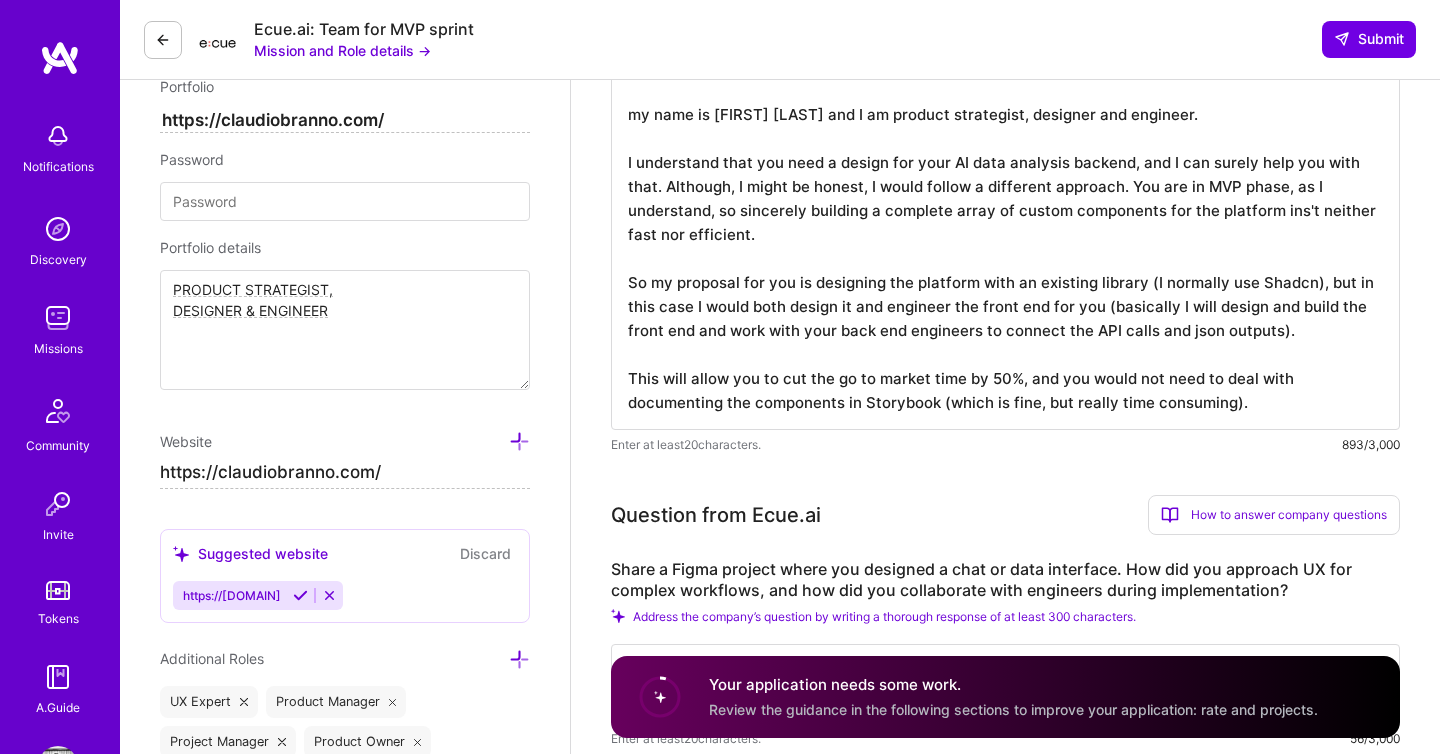 scroll, scrollTop: 2, scrollLeft: 0, axis: vertical 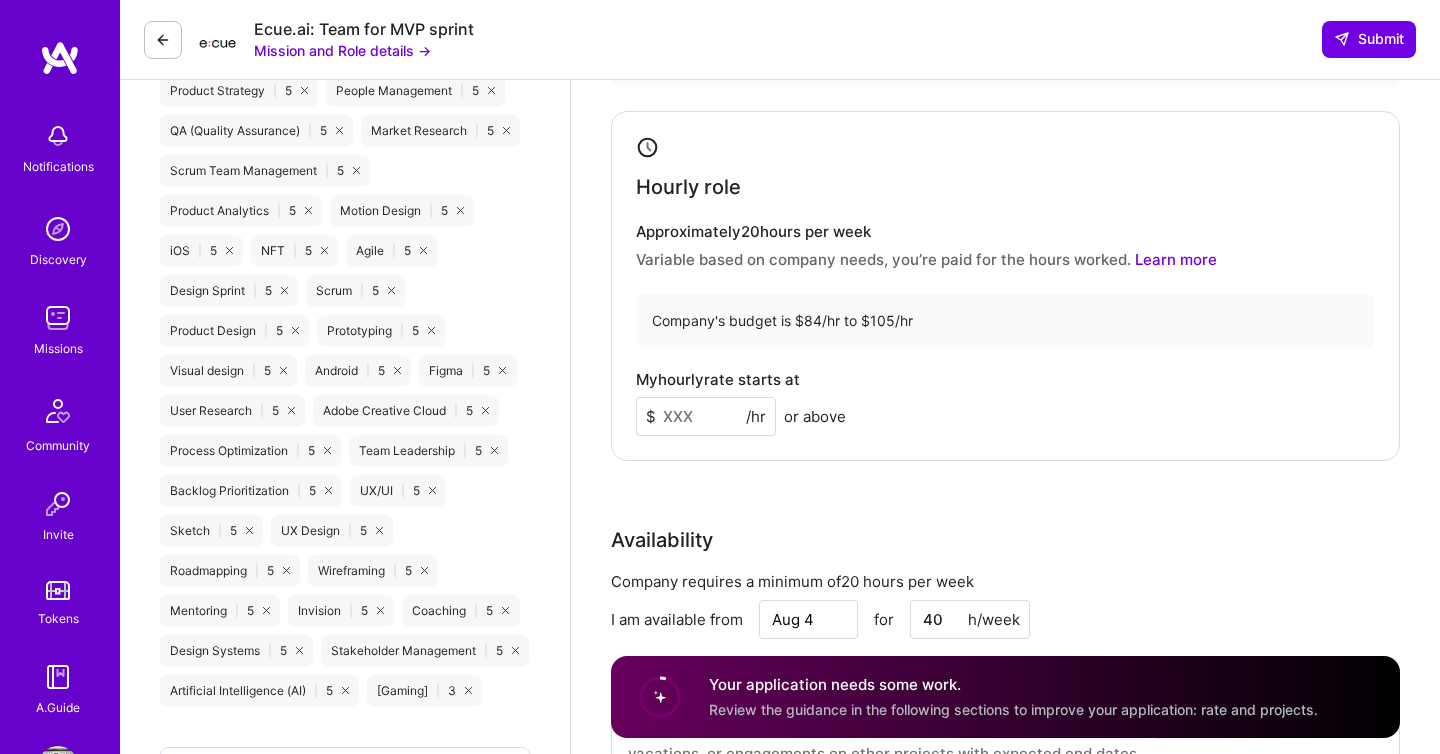 type on "Hi there
my name is [FIRST] [LAST] and I am product strategist, designer and engineer.
I understand that you need a design for your AI data analysis backend, and I can surely help you with that. Although, I might be honest, I would follow a different approach. You are in MVP phase, as I understand, so sincerely building a complete array of custom components for the platform ins't neither fast nor efficient.
So my proposal for you is designing the platform with an existing library (I normally use Shadcn), but in this case I would both design it and engineer the front end for you (basically I will design and build the front end and work with your back end engineers to connect the API calls and json outputs).
This will allow you to cut the go to market time by 50%, and you would not need to deal with documenting the components in Storybook (which is fine, but really time consuming)." 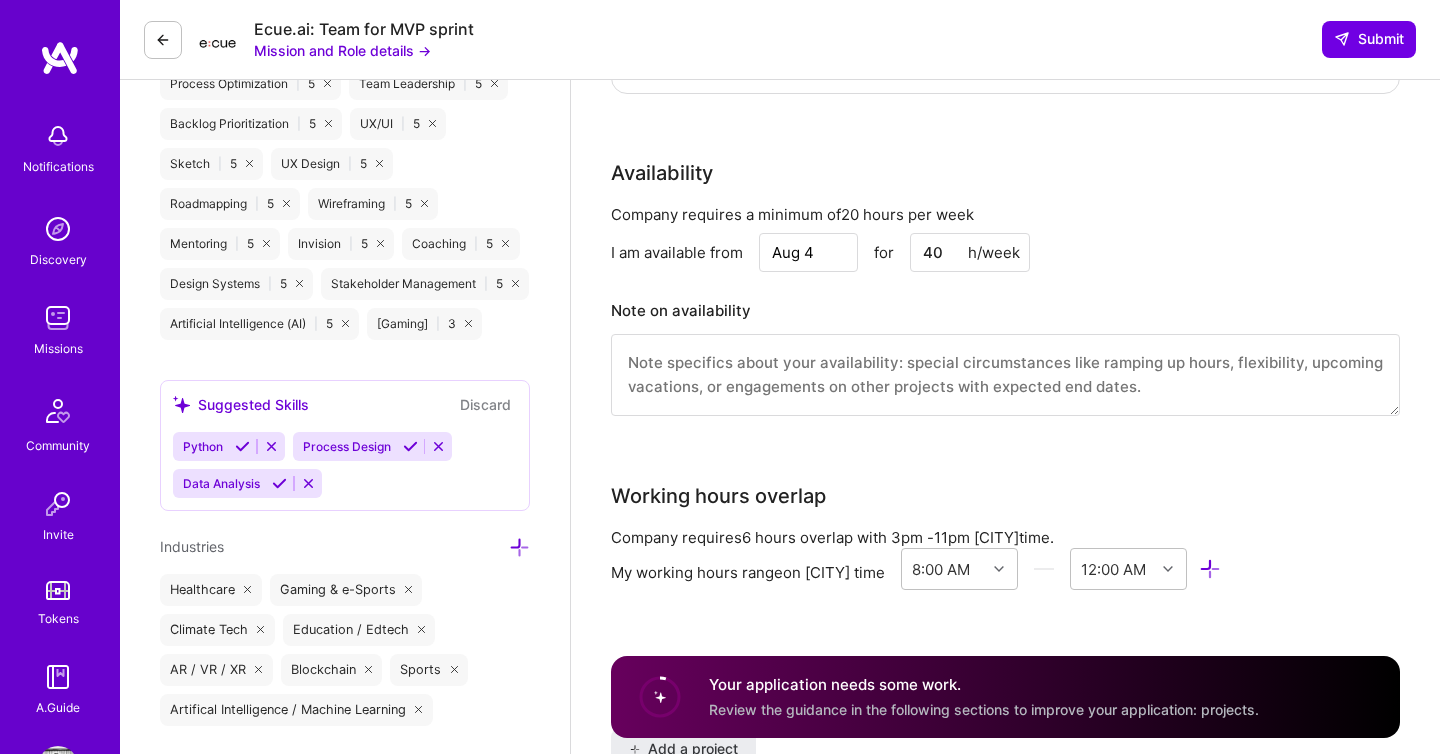 scroll, scrollTop: 1869, scrollLeft: 0, axis: vertical 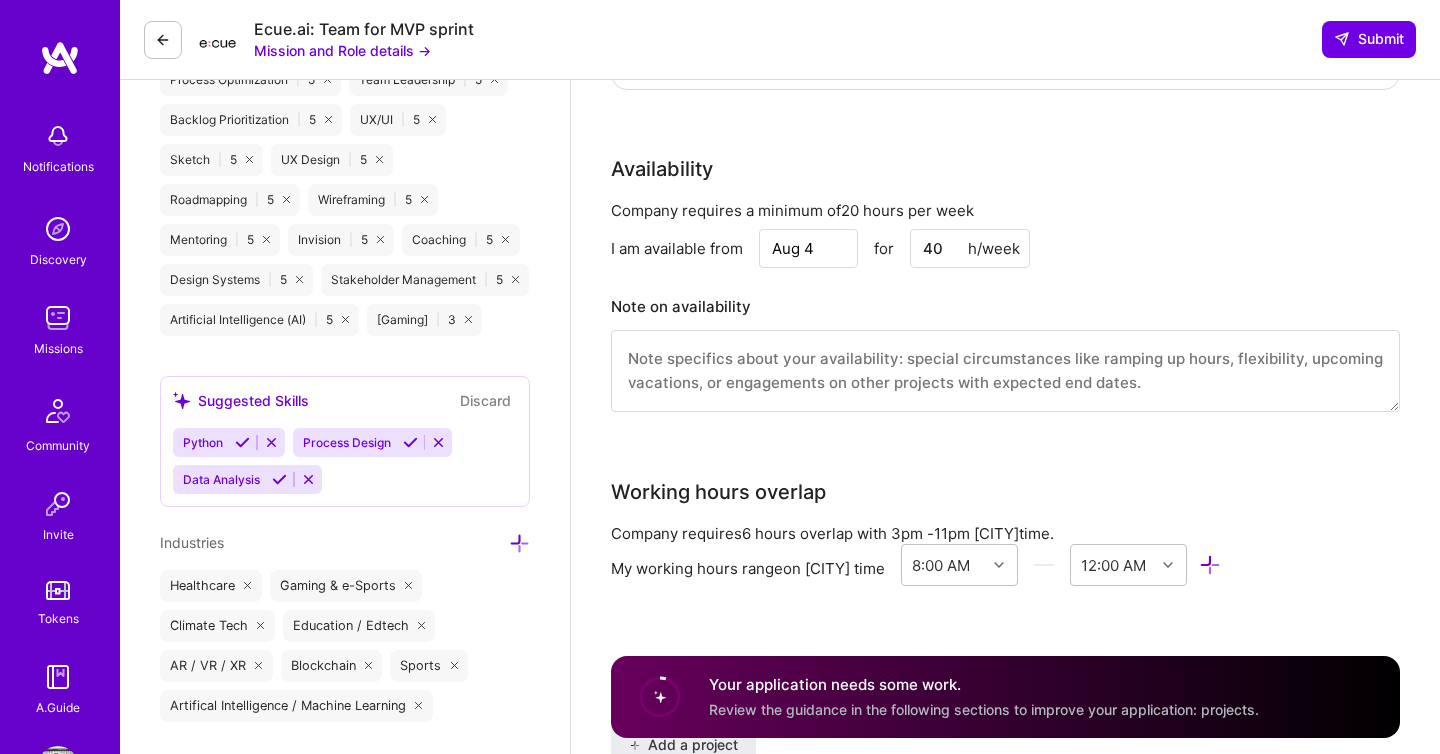 type on "100" 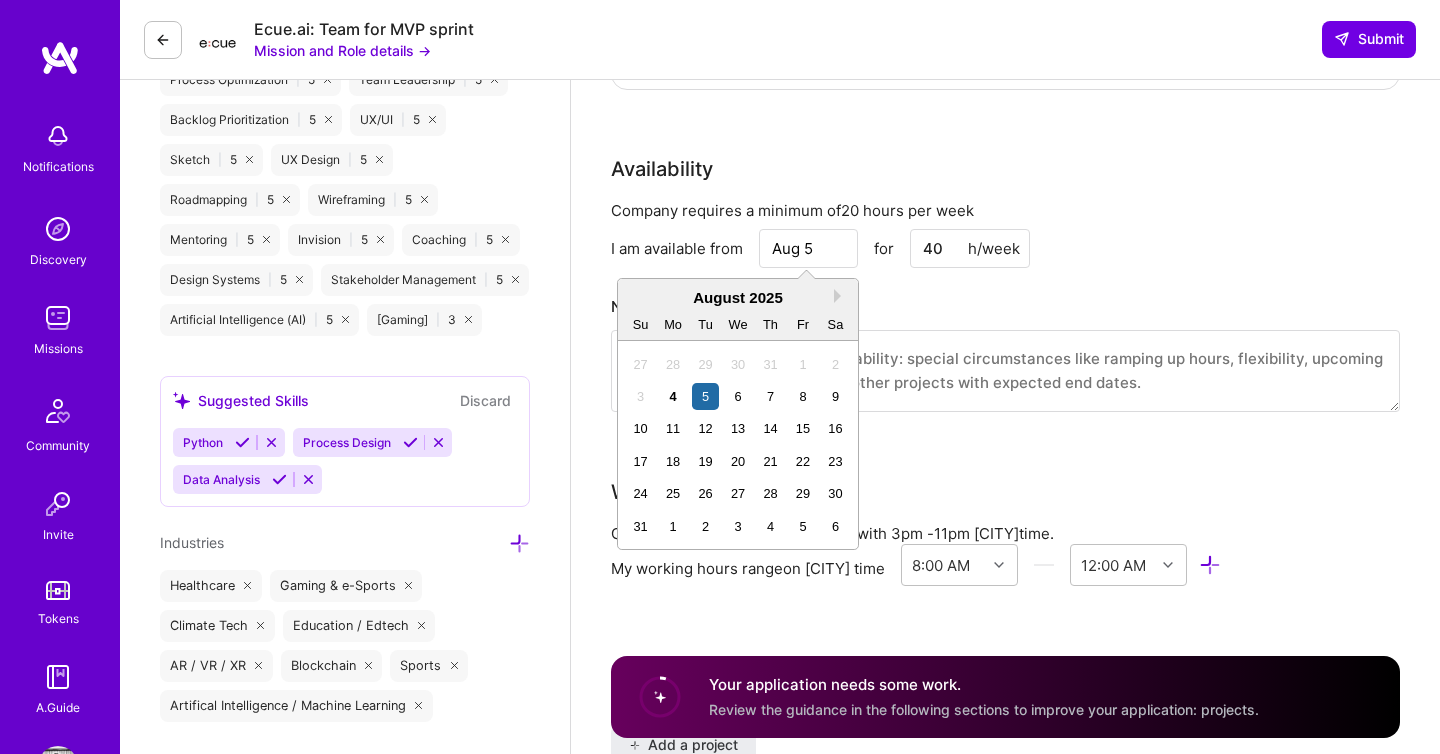 type on "Aug 5" 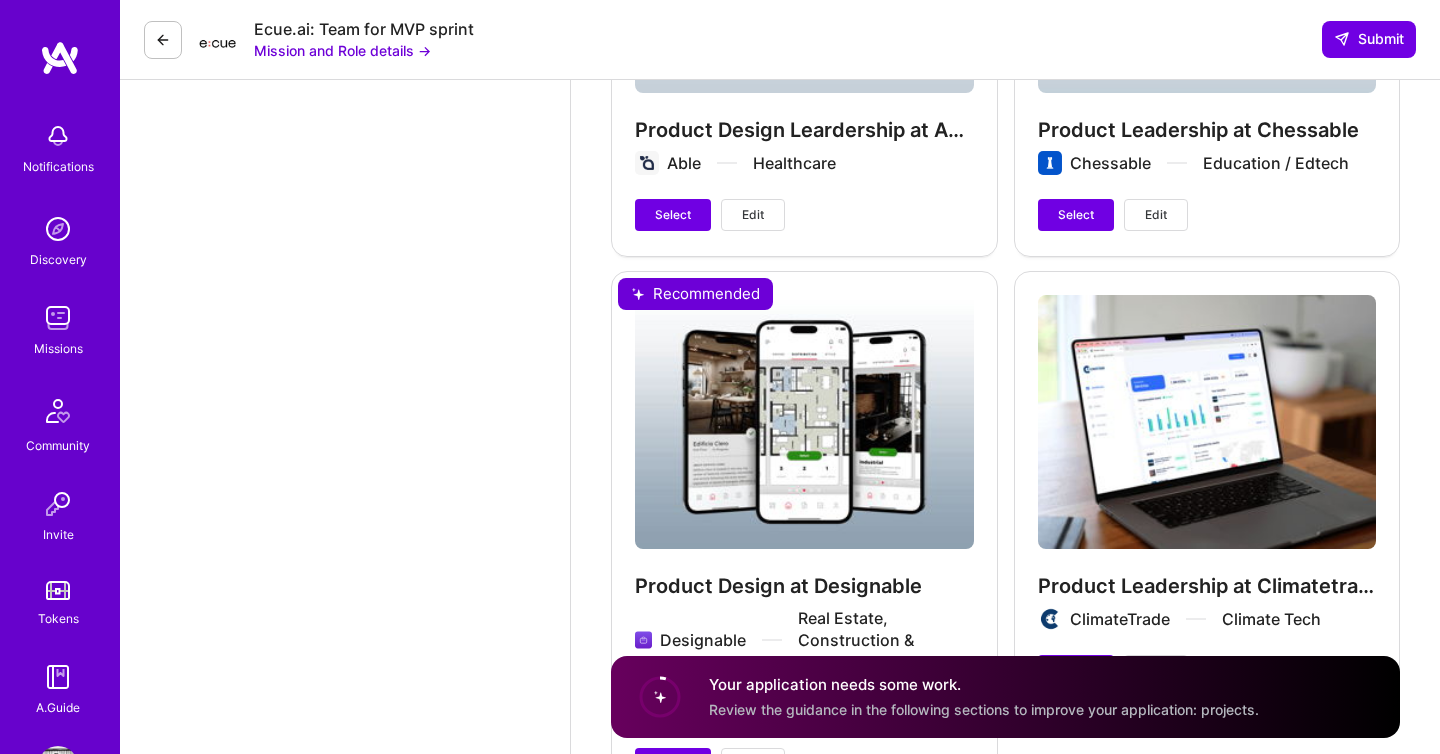 scroll, scrollTop: 3880, scrollLeft: 0, axis: vertical 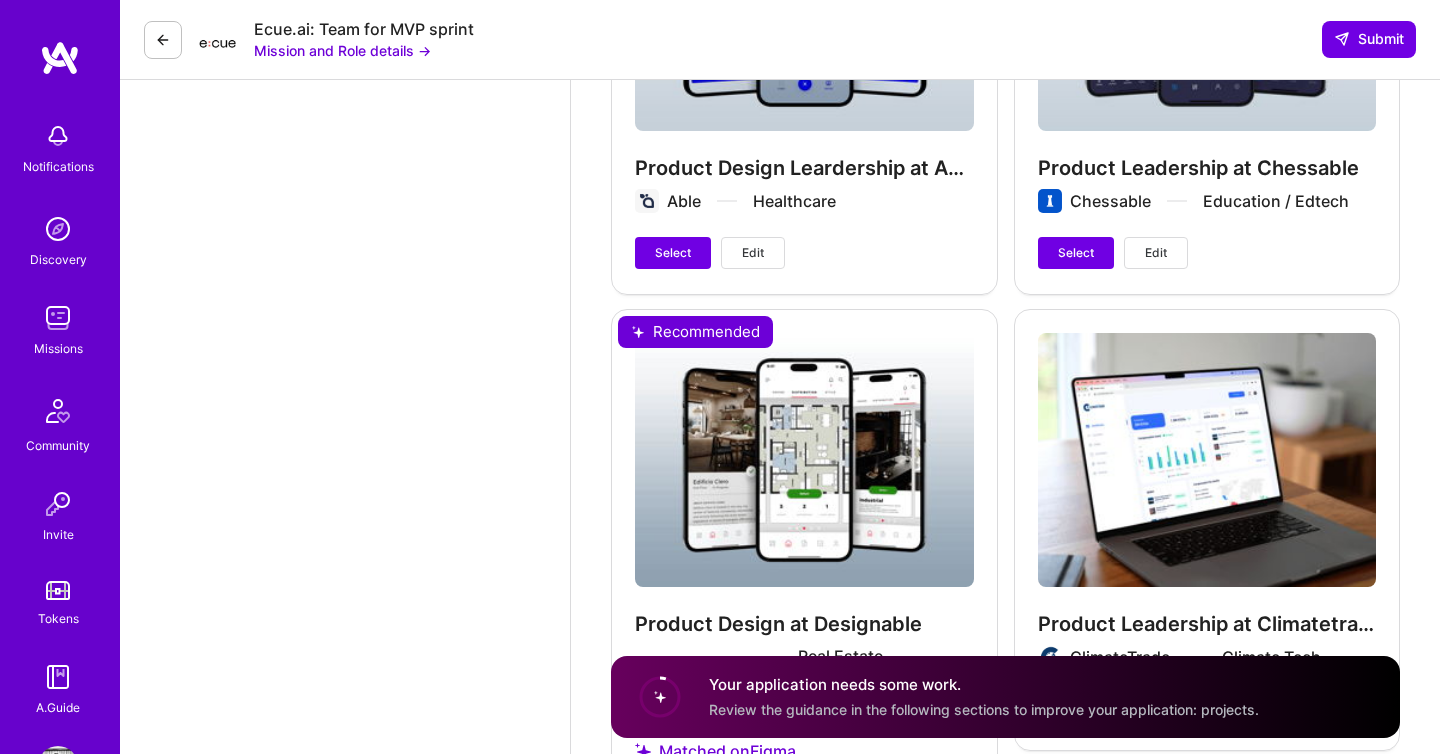 click on "Product Leadership at Climatetrade ClimateTrade   Climate Tech Select Edit" at bounding box center (1207, 529) 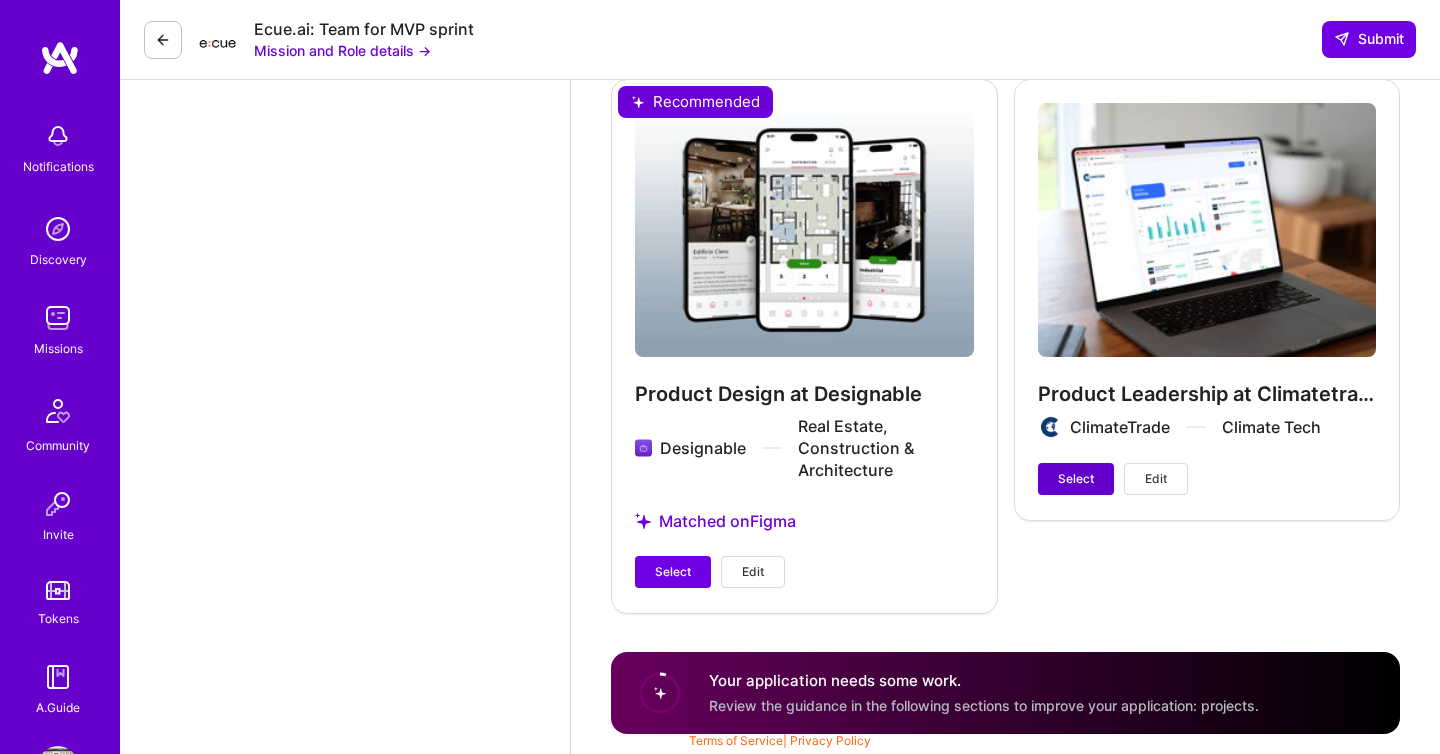 click on "Select" at bounding box center (1076, 479) 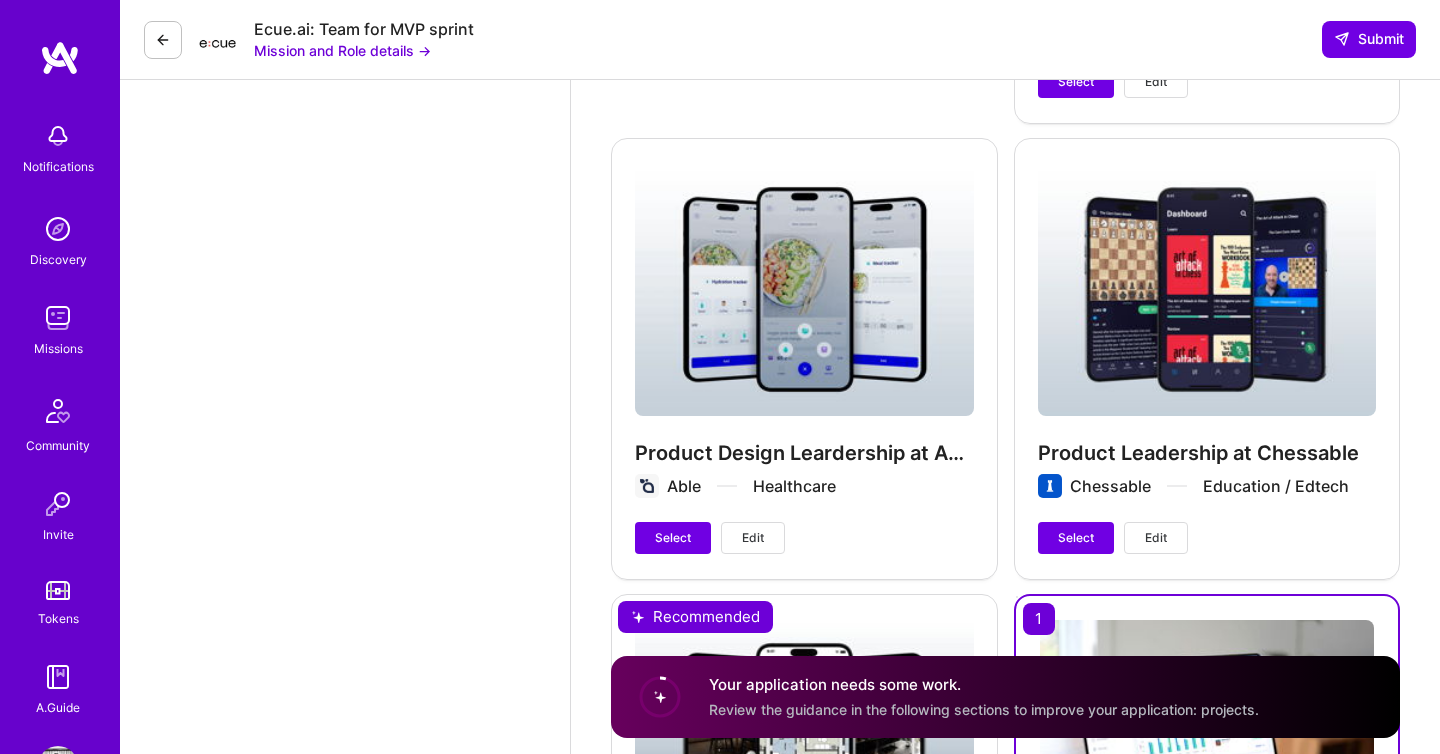 scroll, scrollTop: 3570, scrollLeft: 0, axis: vertical 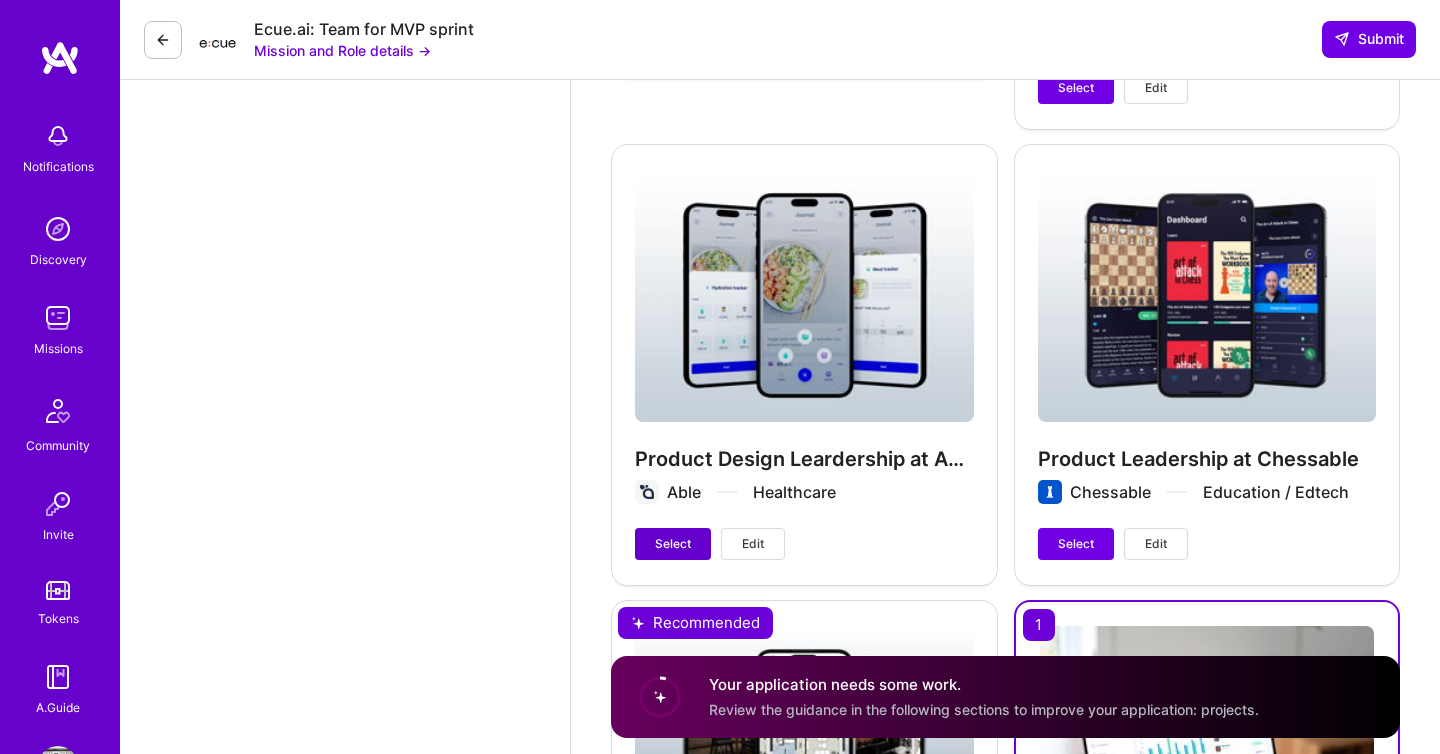 click on "Select" at bounding box center [673, 544] 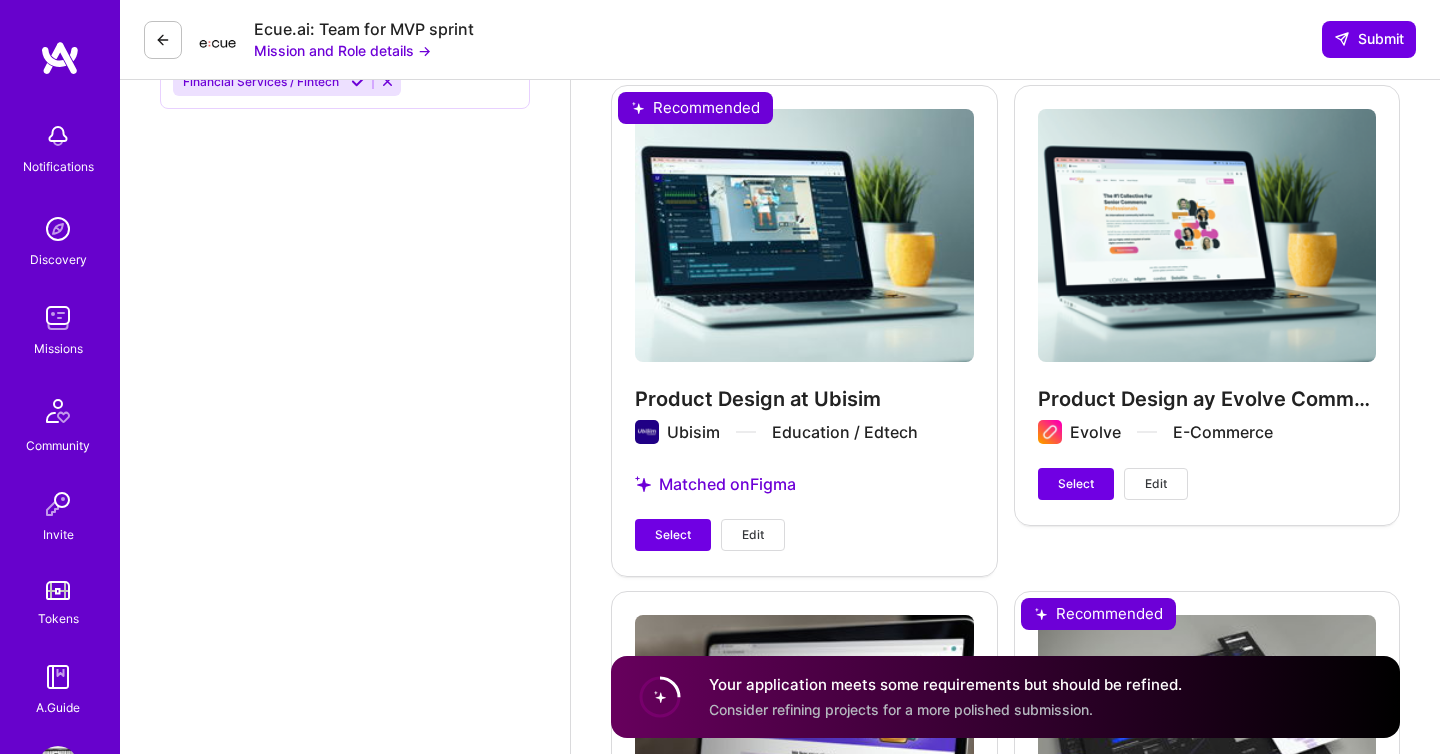 scroll, scrollTop: 2634, scrollLeft: 0, axis: vertical 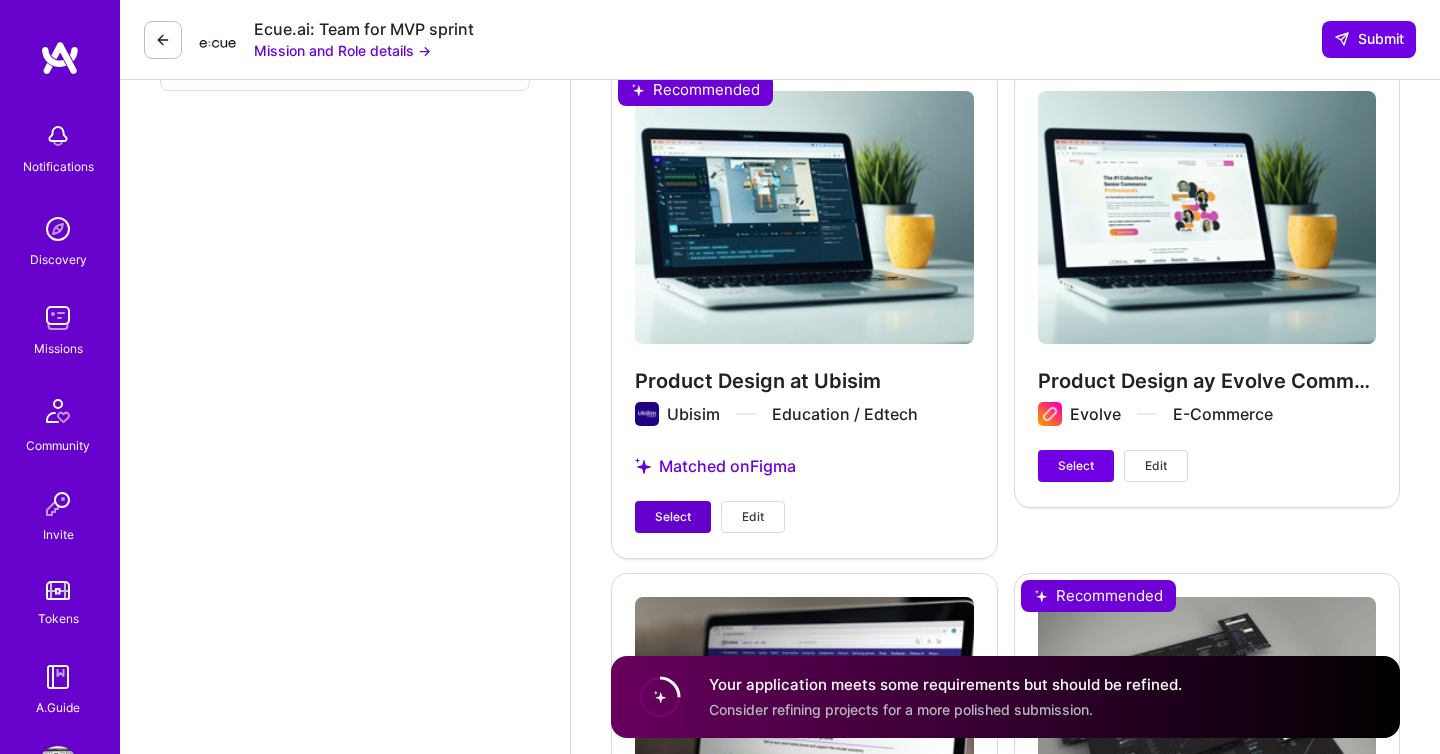 click on "Select" at bounding box center [673, 517] 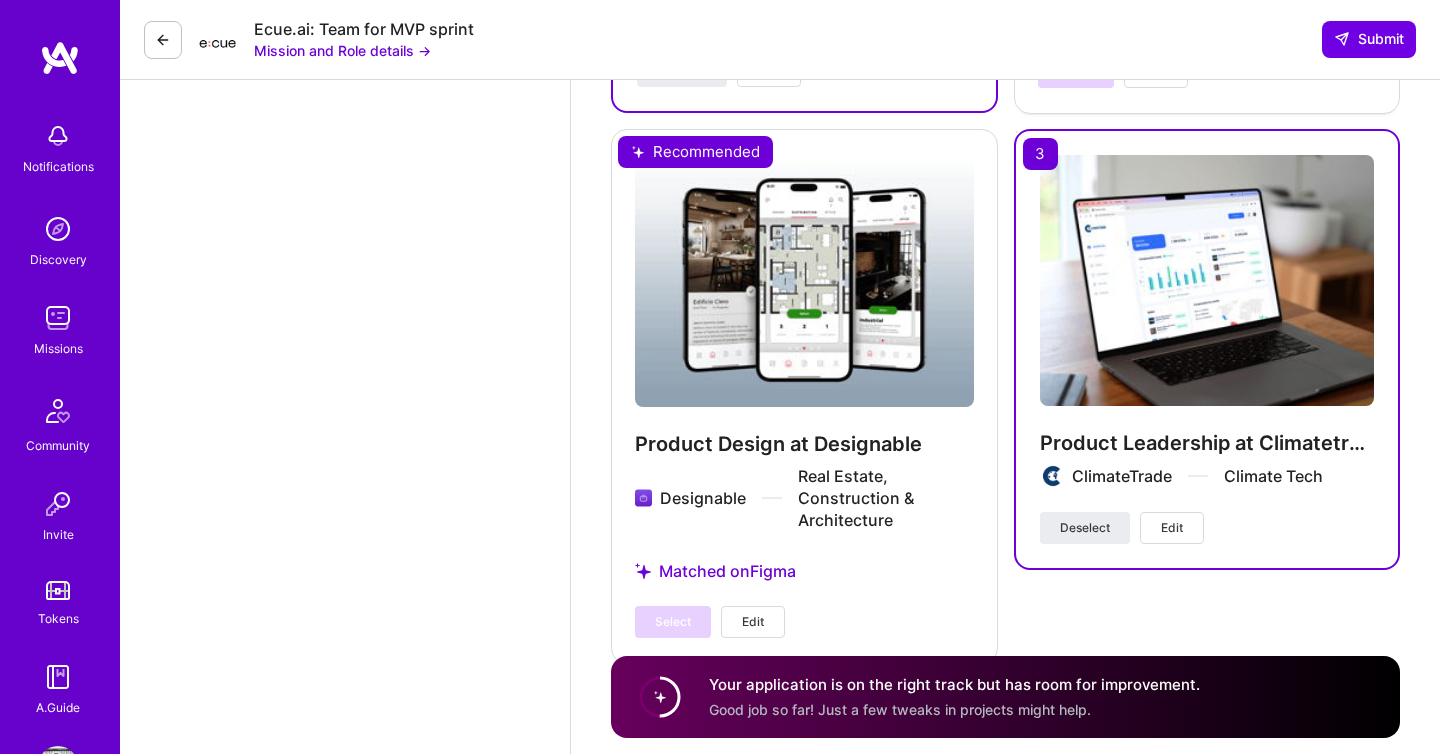 scroll, scrollTop: 4093, scrollLeft: 0, axis: vertical 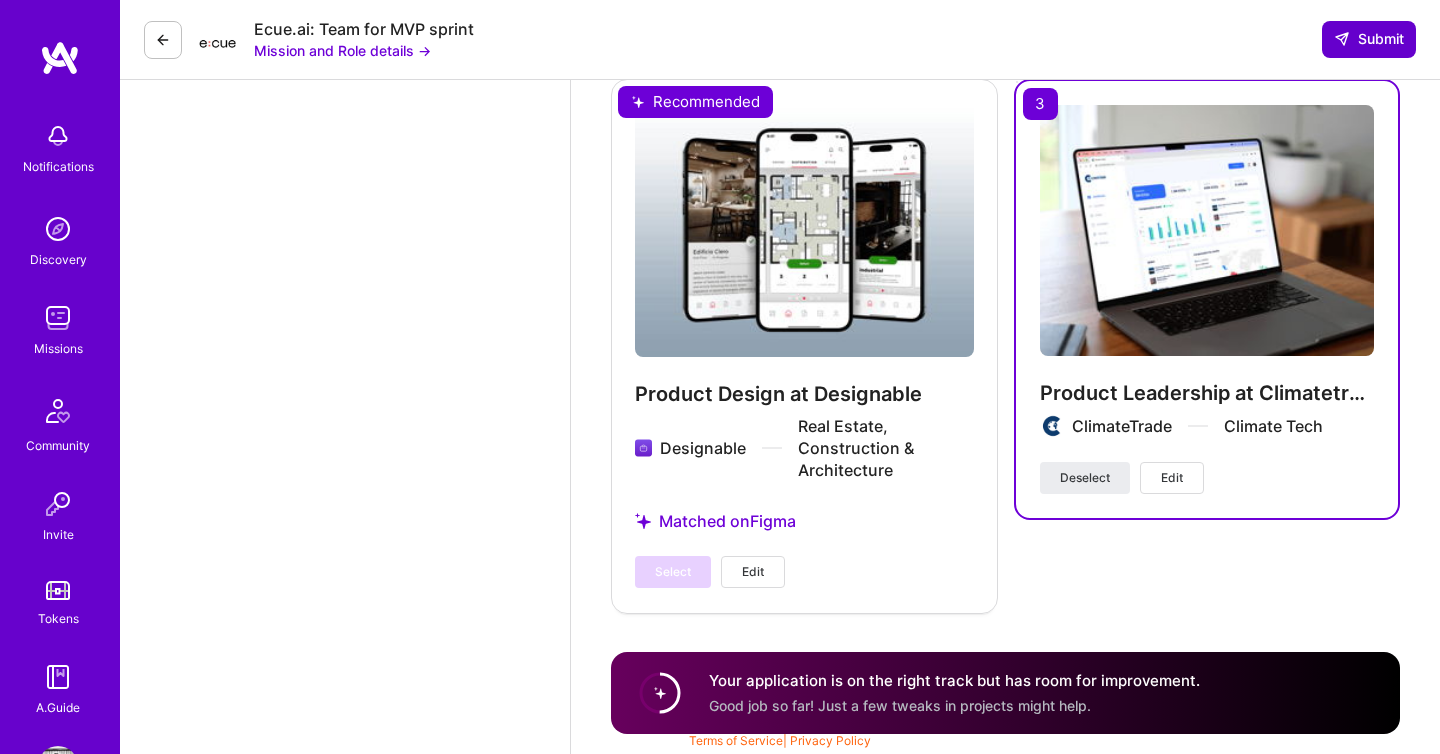 click on "Submit" at bounding box center [1369, 39] 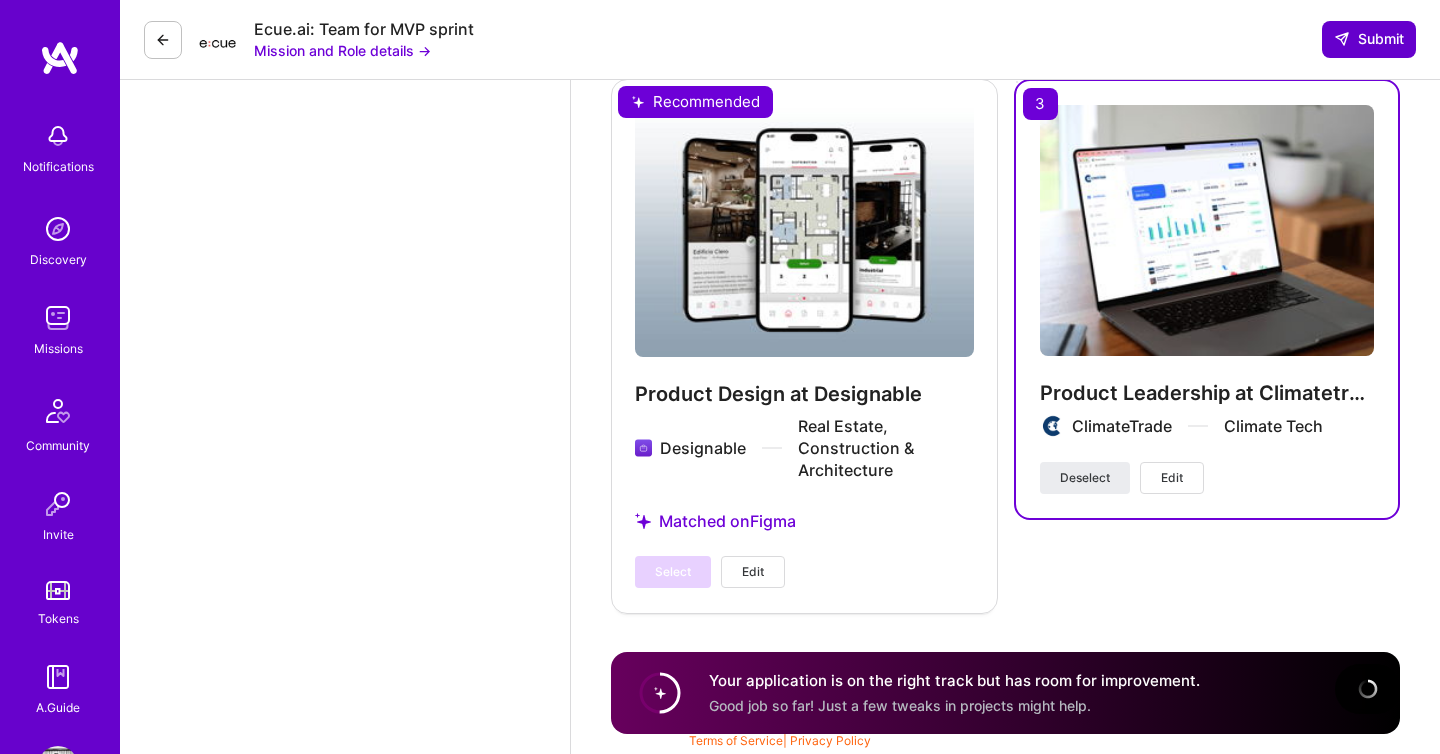 click on "Submit" at bounding box center [1369, 39] 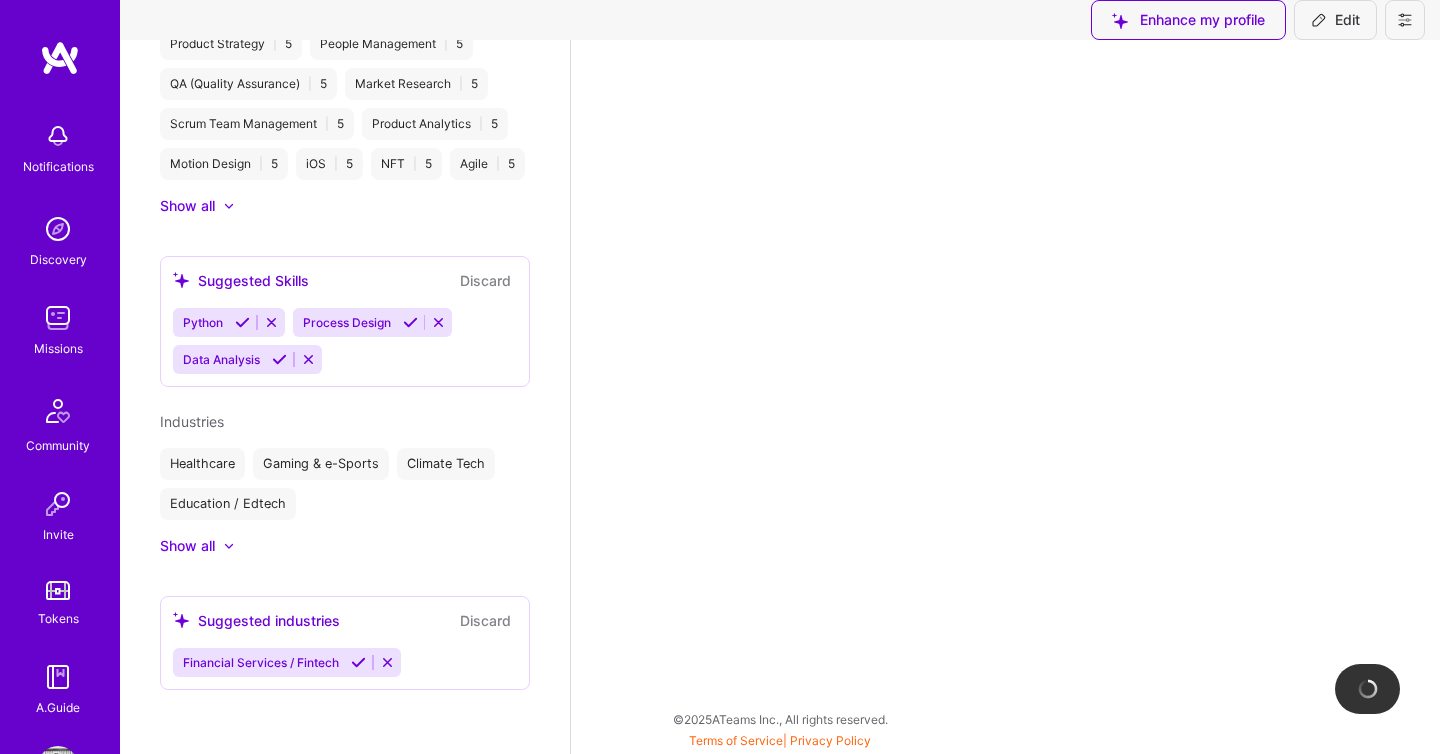 scroll, scrollTop: 0, scrollLeft: 0, axis: both 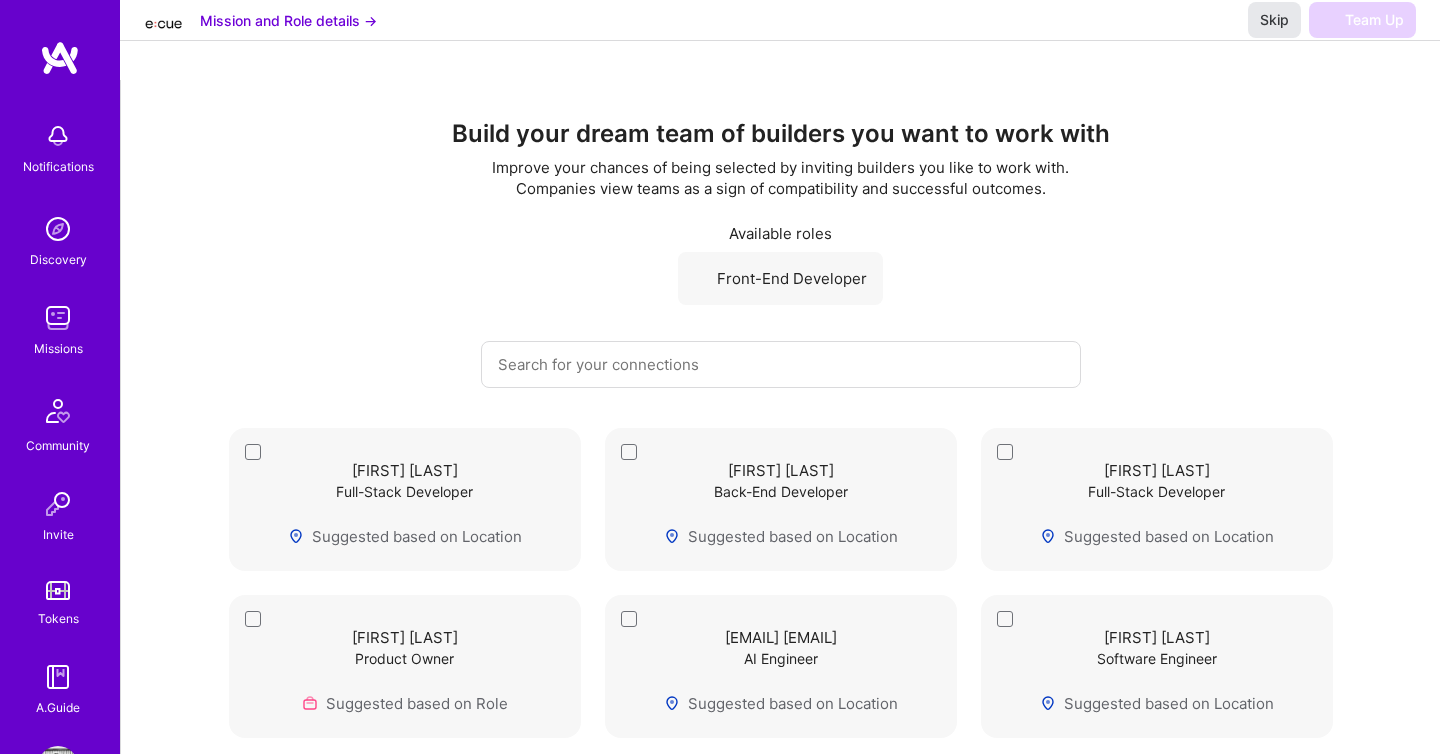 click on "Skip" at bounding box center (1274, 20) 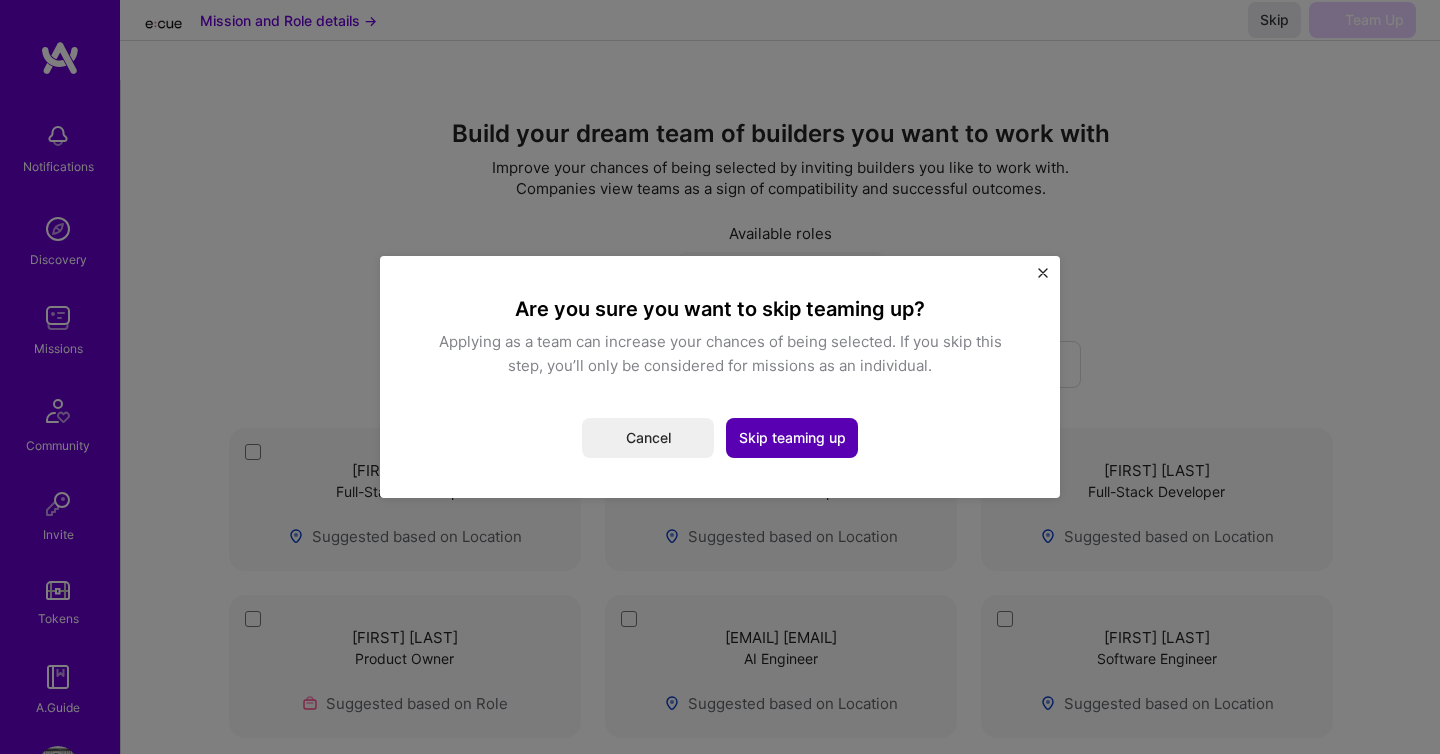click on "Skip teaming up" at bounding box center (792, 438) 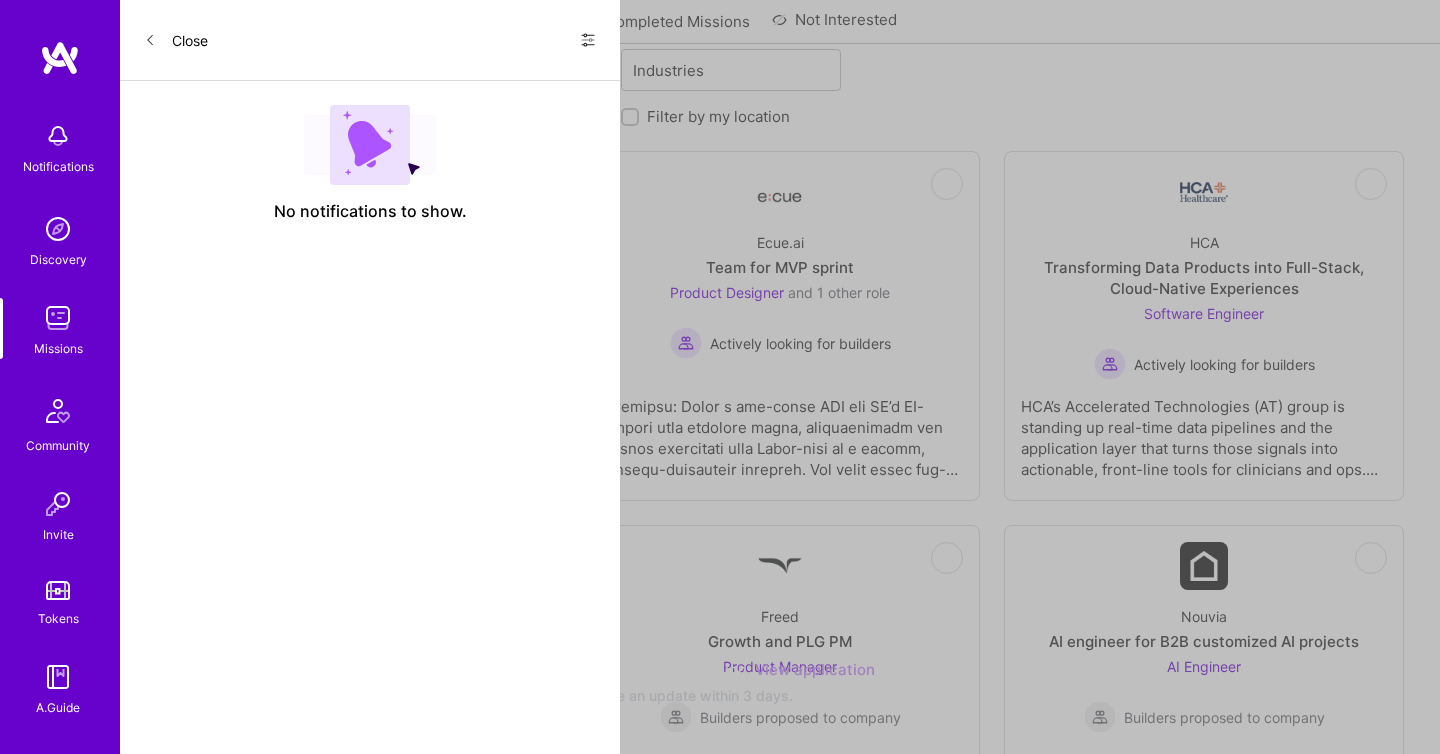 scroll, scrollTop: 315, scrollLeft: 0, axis: vertical 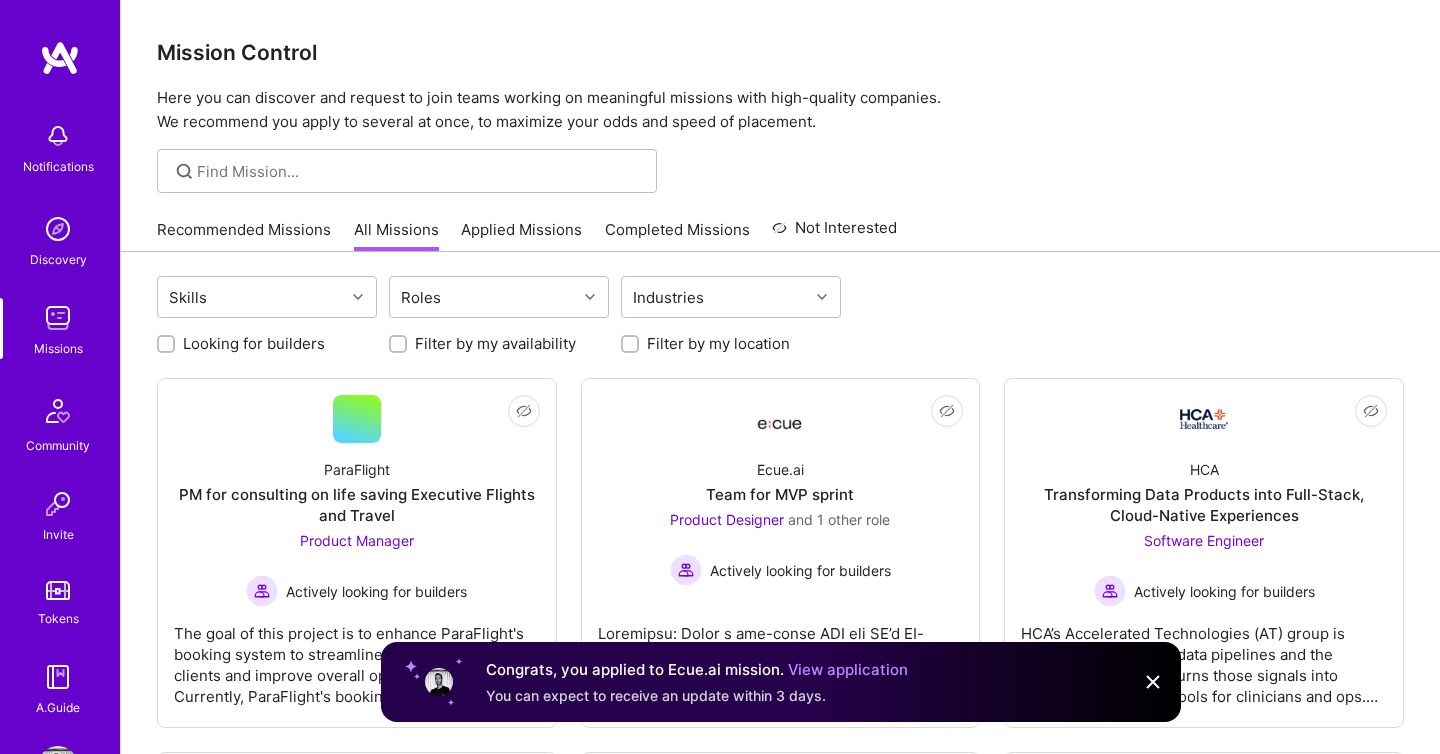 click on "Recommended Missions" at bounding box center [244, 235] 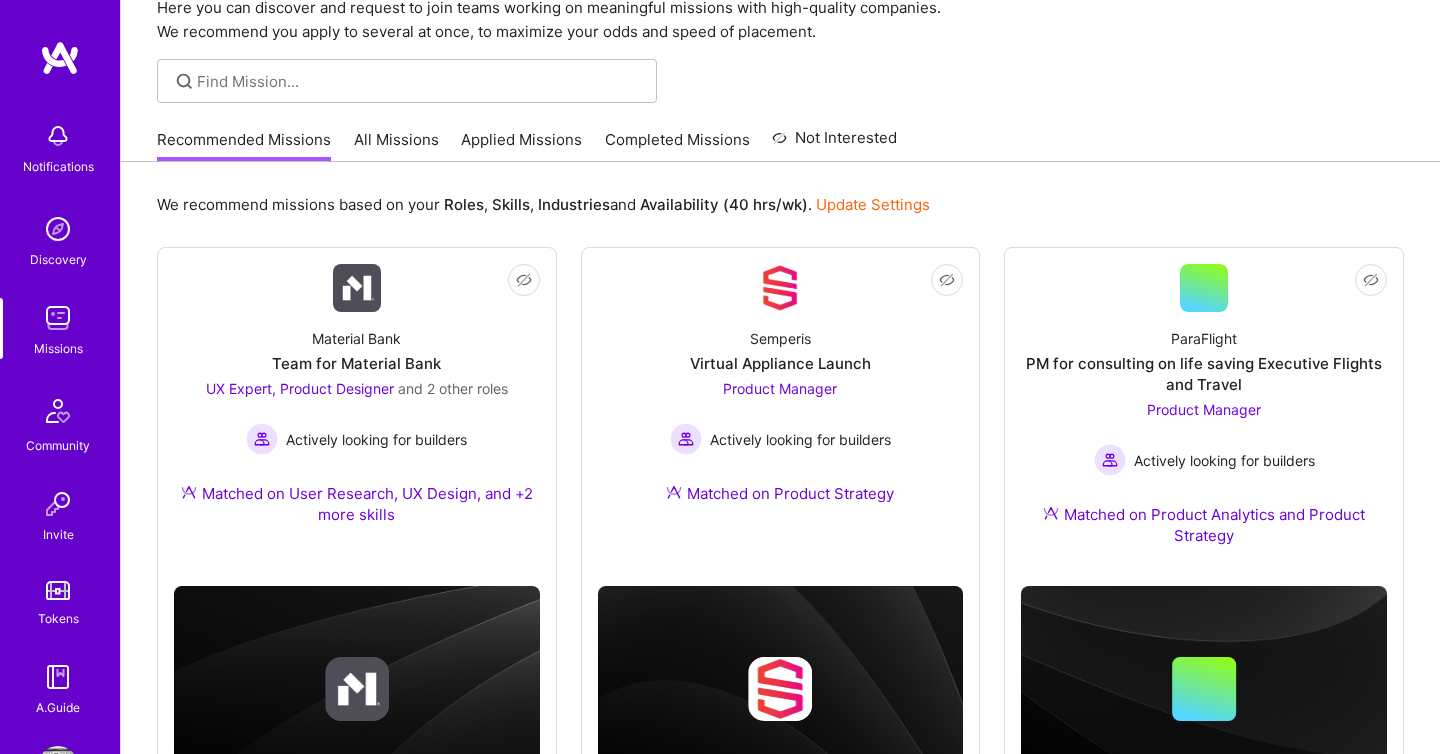scroll, scrollTop: 82, scrollLeft: 0, axis: vertical 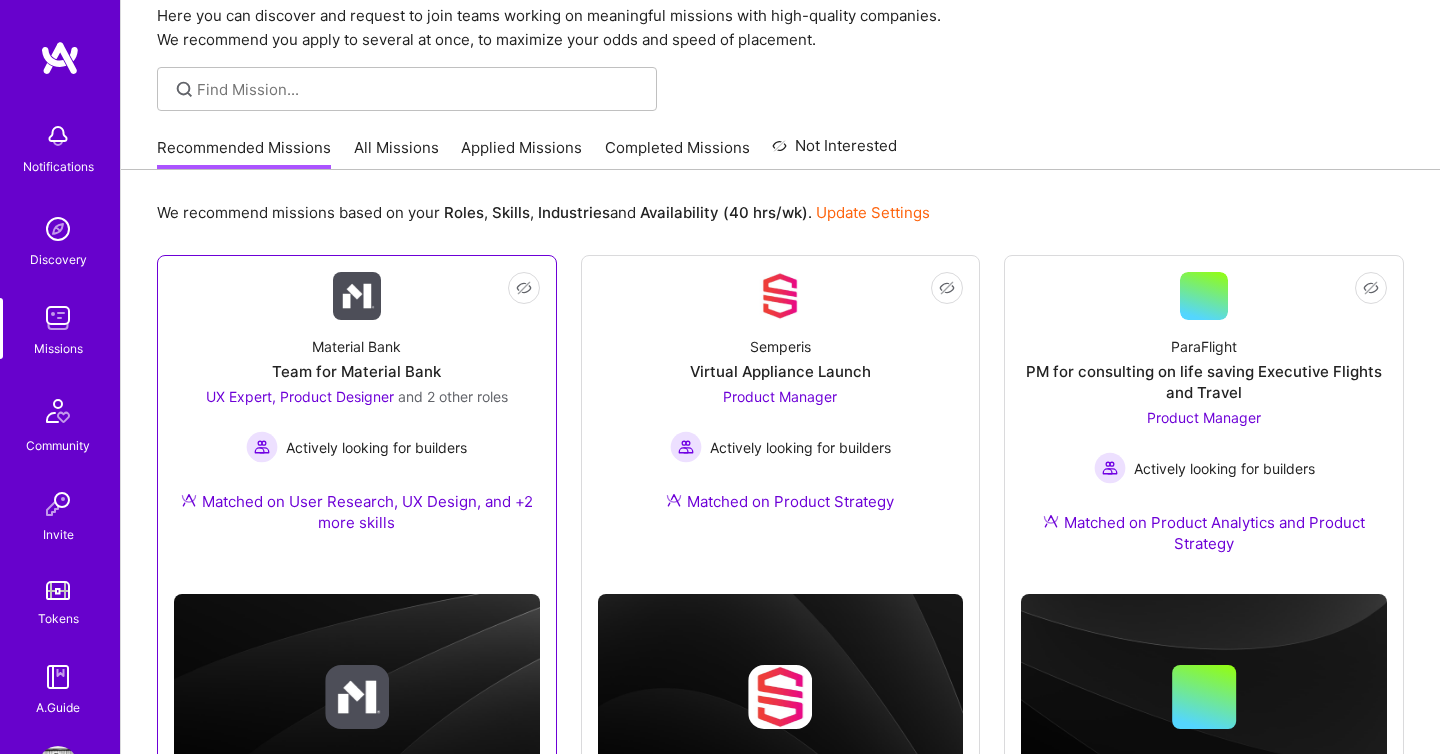 click at bounding box center (357, 296) 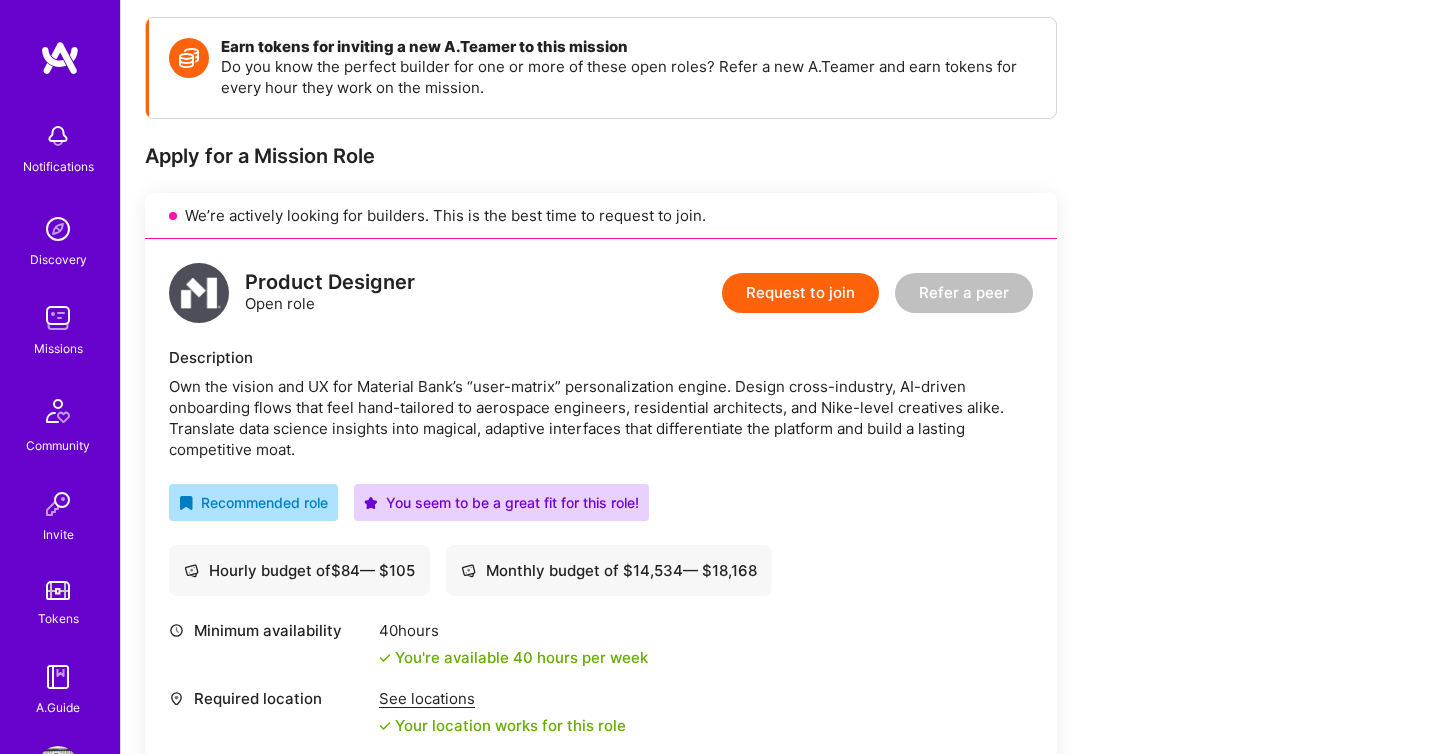 scroll, scrollTop: 284, scrollLeft: 0, axis: vertical 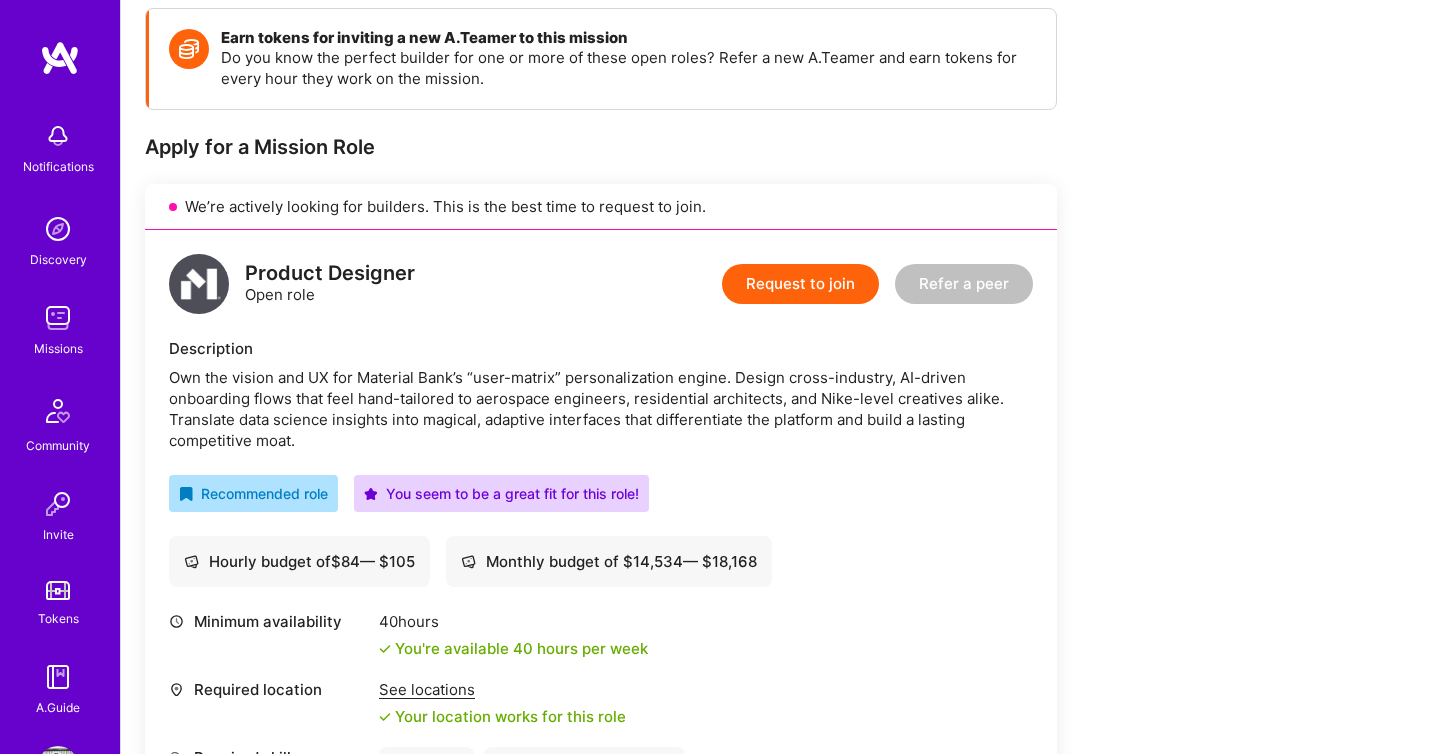 click on "Request to join" at bounding box center [800, 284] 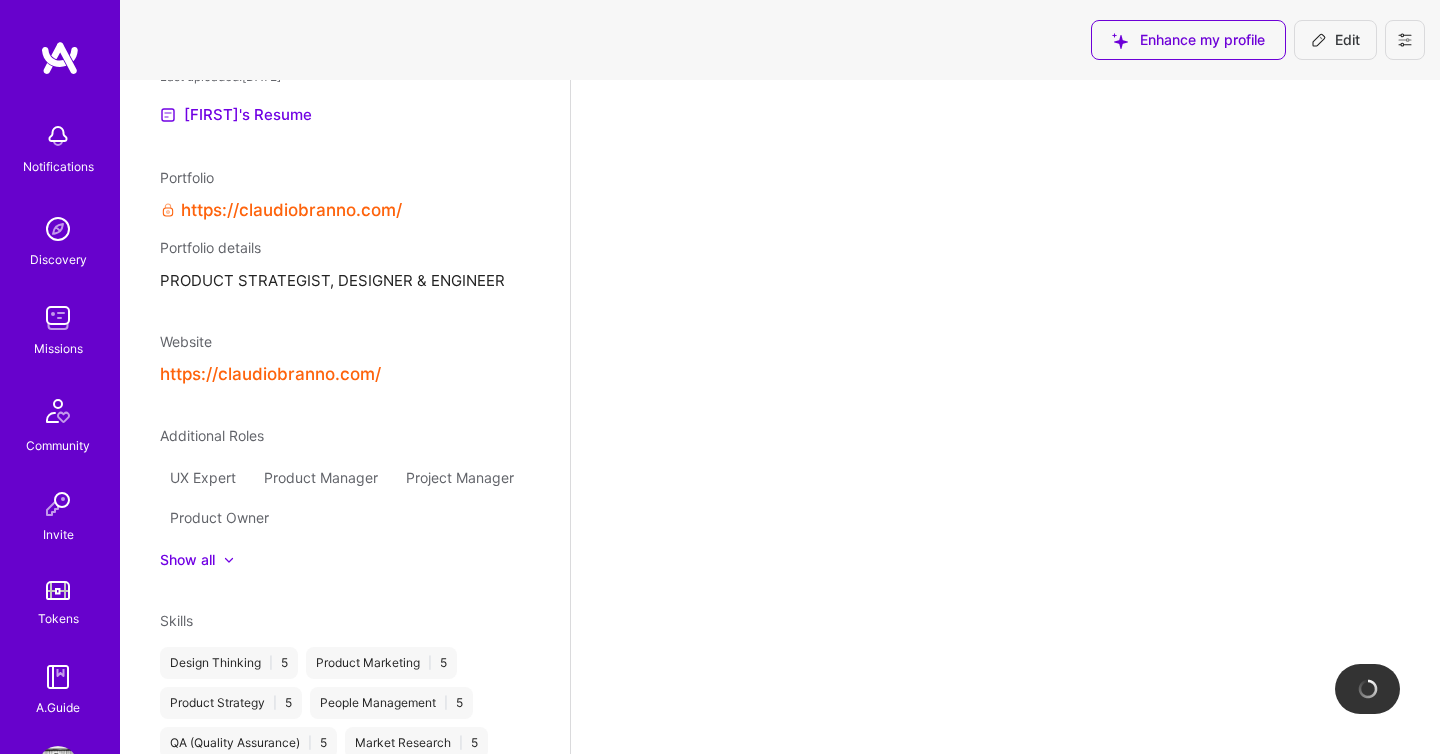 scroll, scrollTop: 0, scrollLeft: 0, axis: both 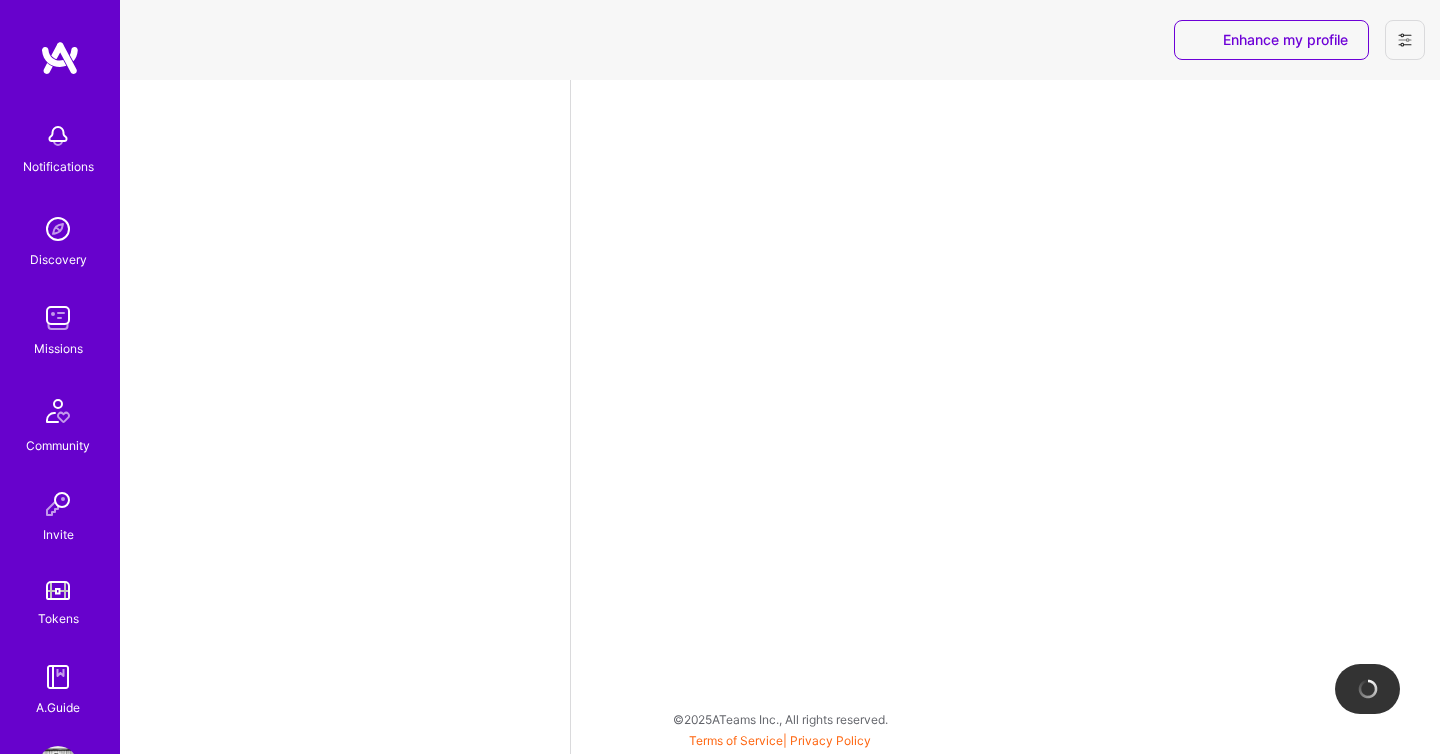 select on "ES" 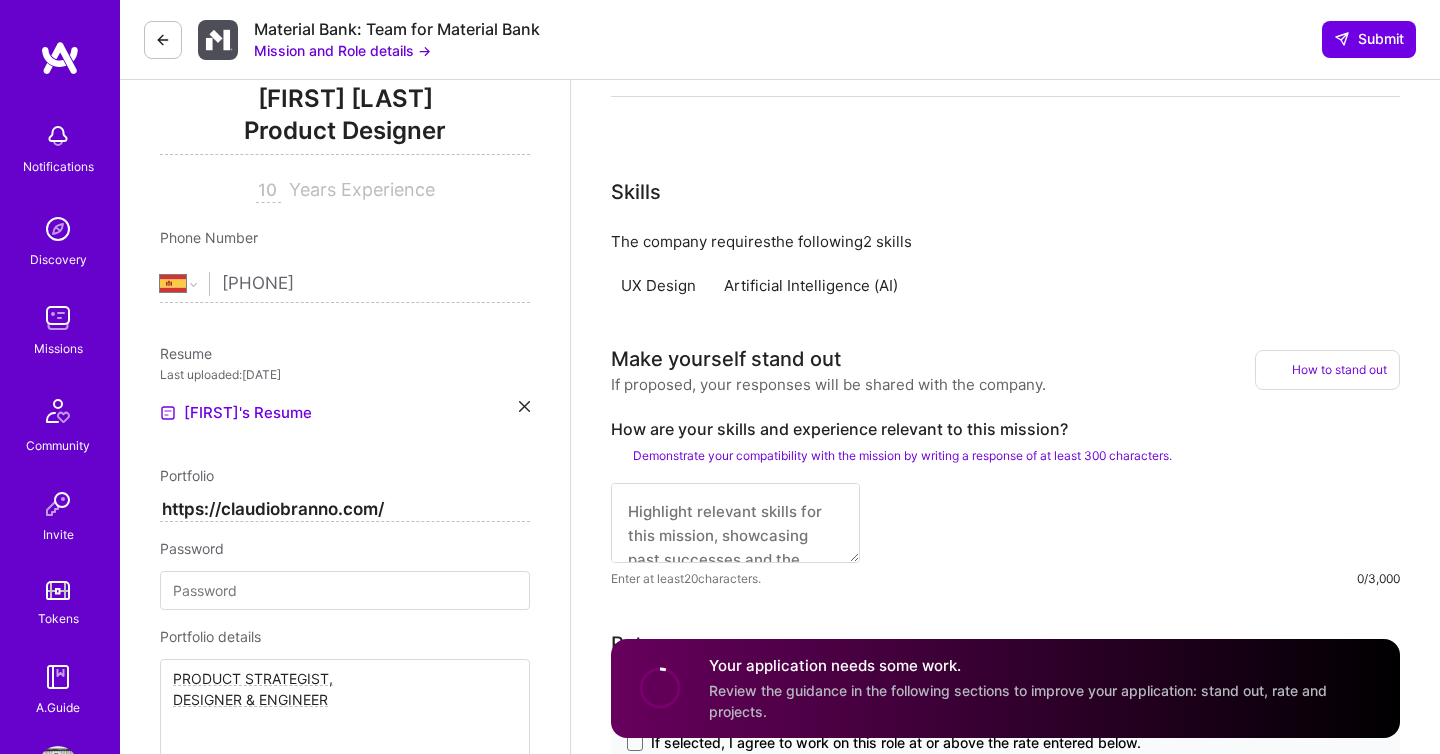 scroll, scrollTop: 271, scrollLeft: 0, axis: vertical 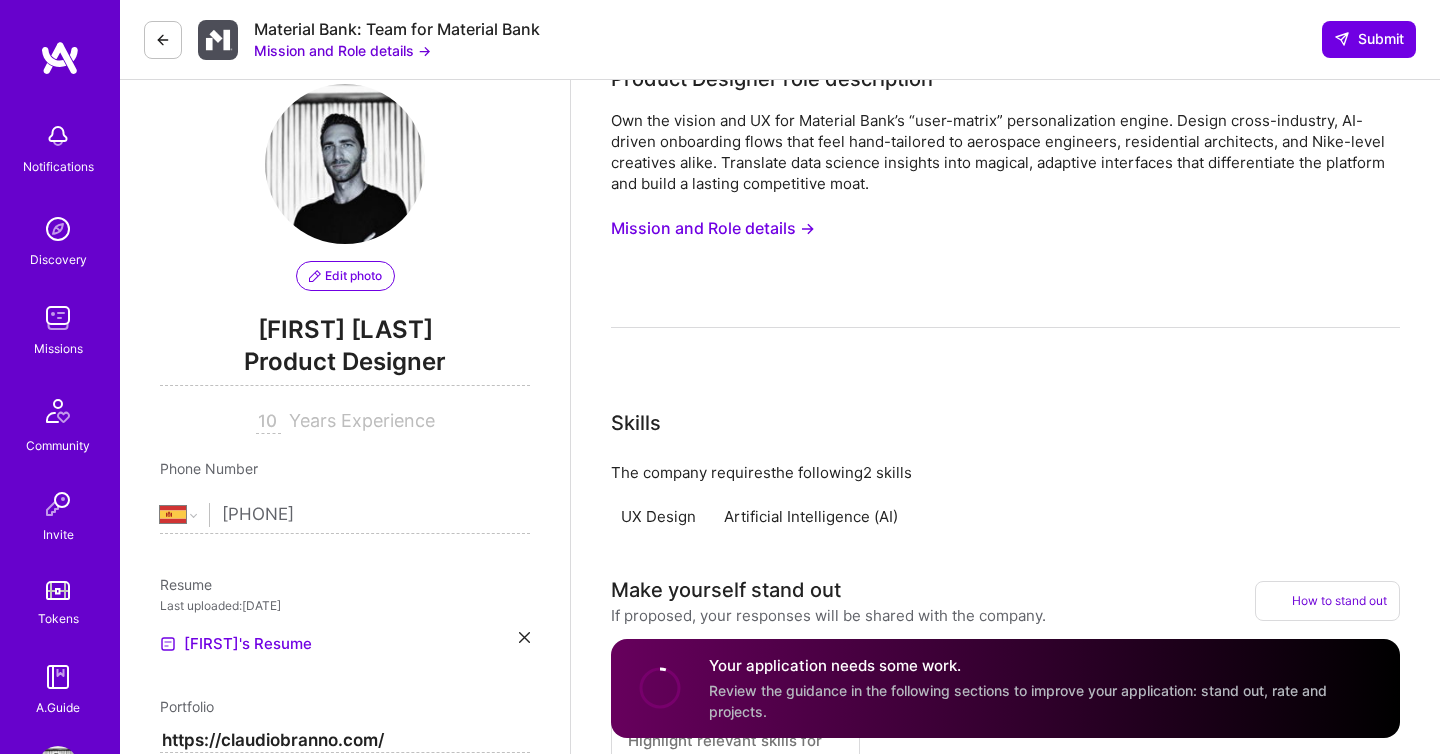 click on "Mission and Role details →" at bounding box center [713, 228] 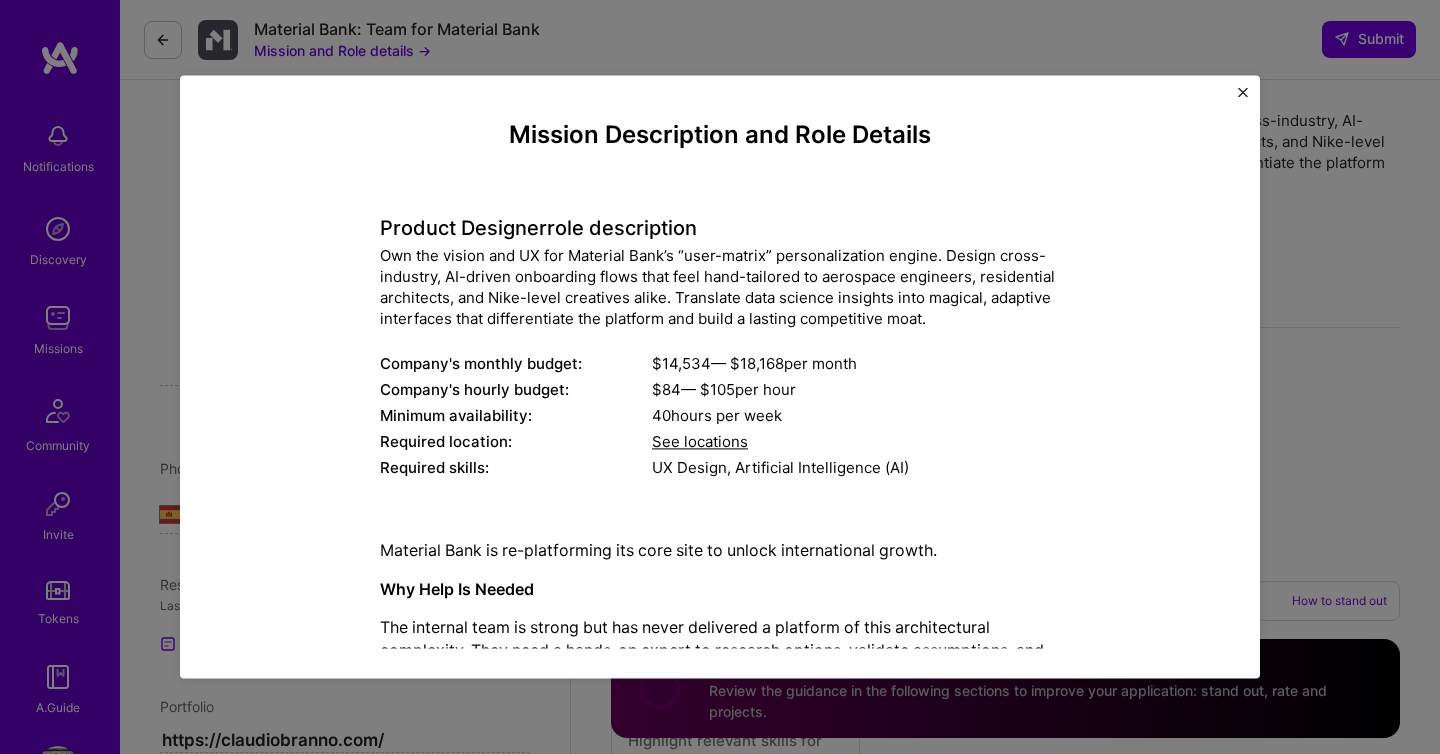 scroll, scrollTop: 347, scrollLeft: 0, axis: vertical 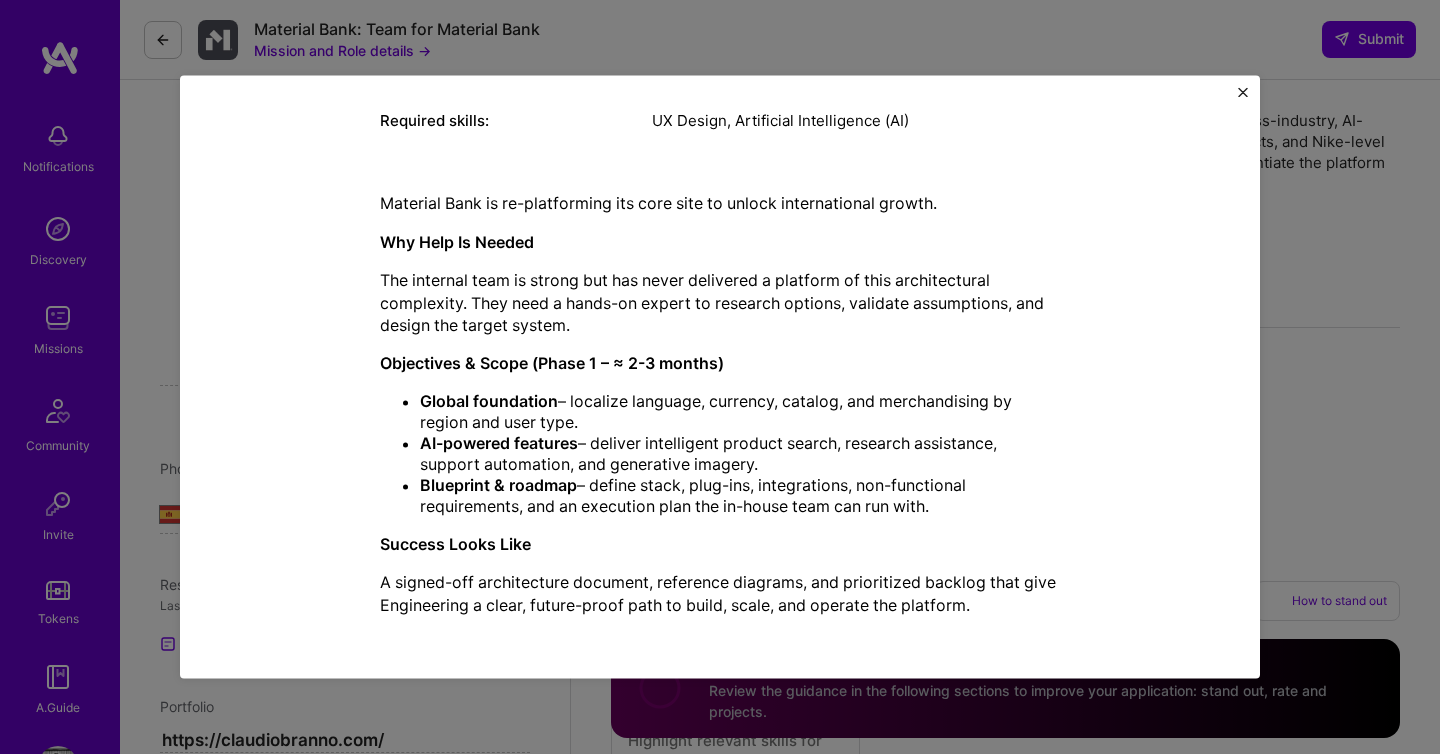 click on "Mission Description and Role Details Product Designer  role description Own the vision and UX for Material Bank’s “user-matrix” personalization engine. Design cross-industry, AI-driven onboarding flows that feel hand-tailored to aerospace engineers, residential architects, and Nike-level creatives alike. Translate data science insights into magical, adaptive interfaces that differentiate the platform and build a lasting competitive moat. Company's monthly budget: $ 14,534  — $ 18,168  per month Company's hourly budget: $ 84  — $ 105  per hour Minimum availability: 40  hours per week Required location: See locations Required skills: UX Design, Artificial Intelligence (AI) Material Bank is re-platforming its core site to unlock international growth.
Why Help Is Needed
The internal team is strong but has never delivered a platform of this architectural complexity. They need a hands-on expert to research options, validate assumptions, and design the target system.
Global foundation" at bounding box center [720, 377] 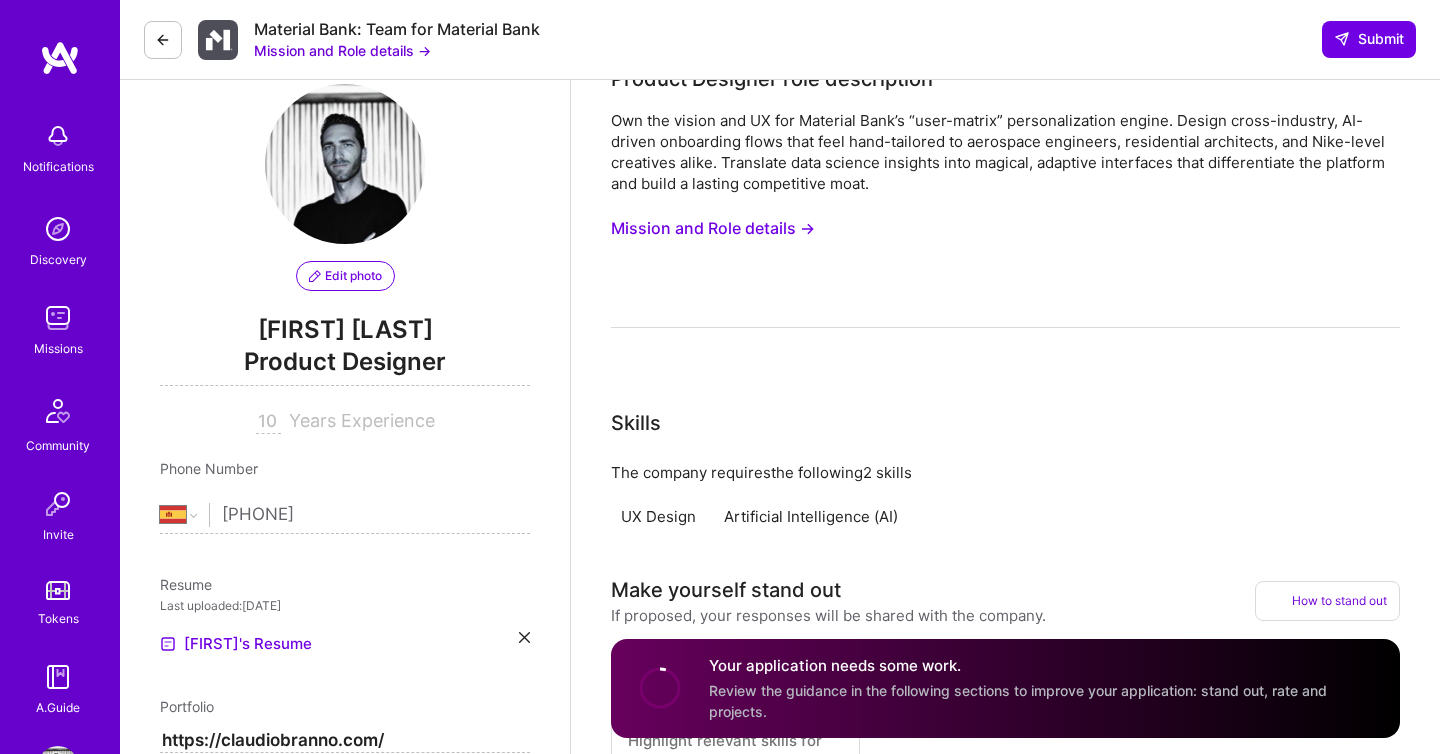 scroll, scrollTop: 0, scrollLeft: 0, axis: both 